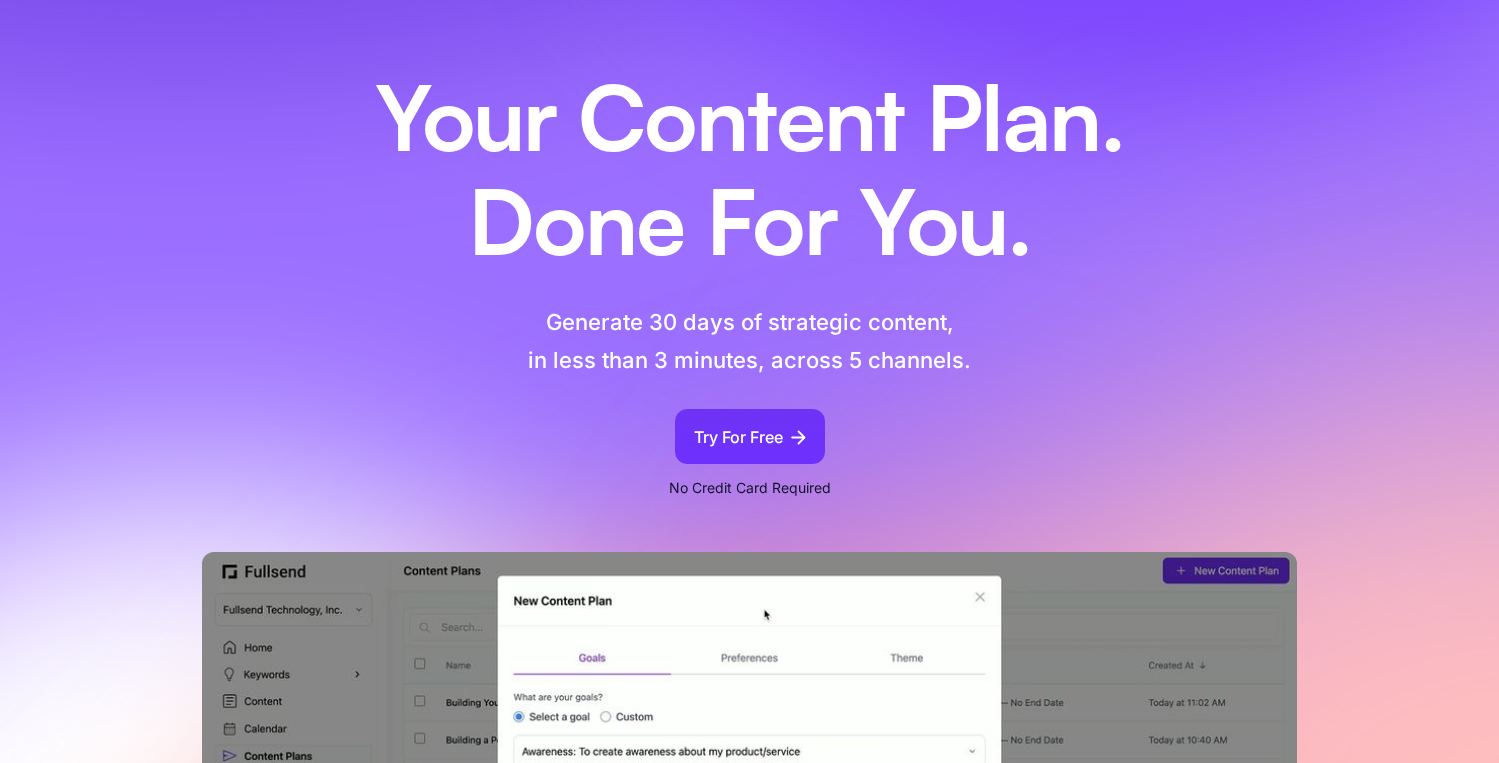 scroll, scrollTop: 530, scrollLeft: 0, axis: vertical 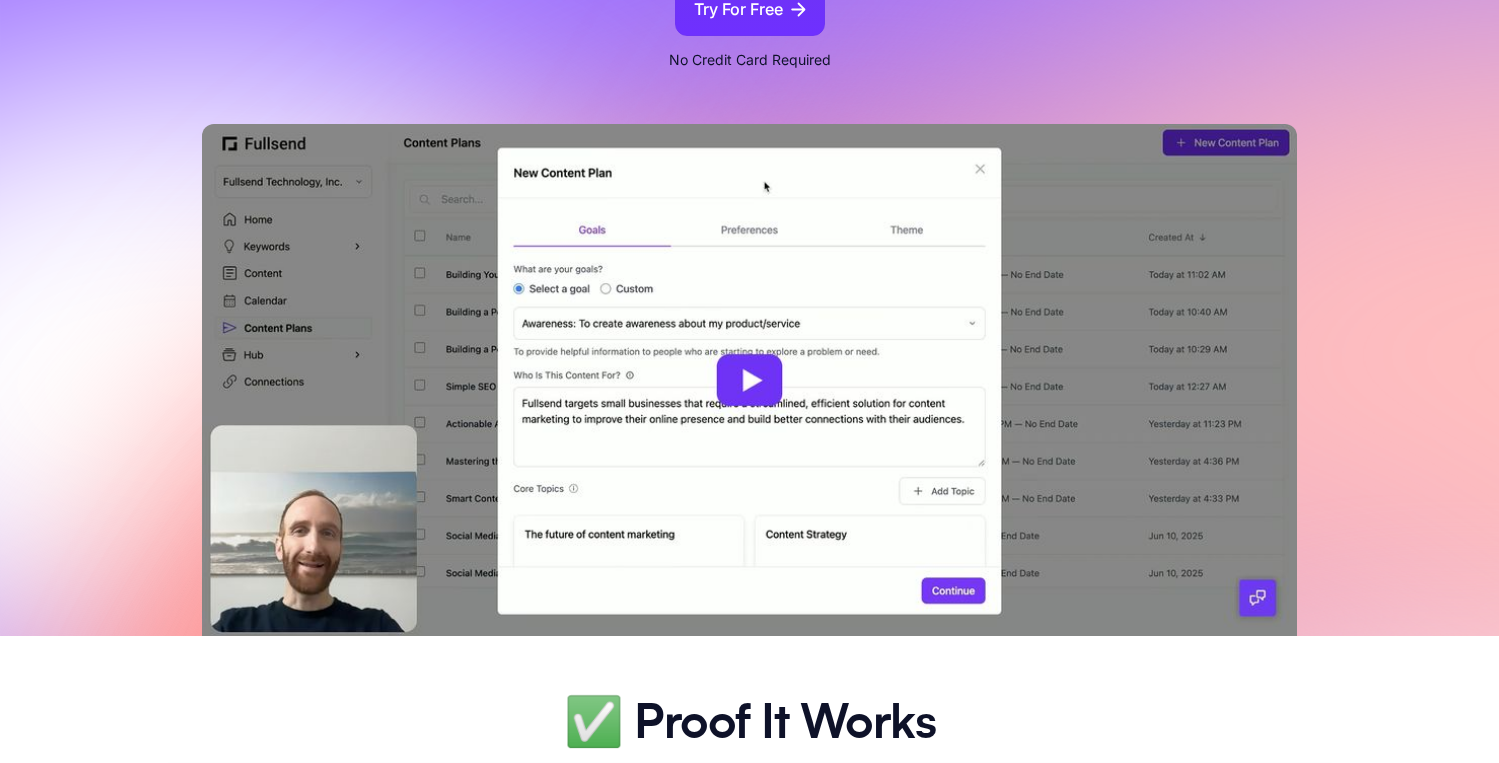 click at bounding box center [749, 380] 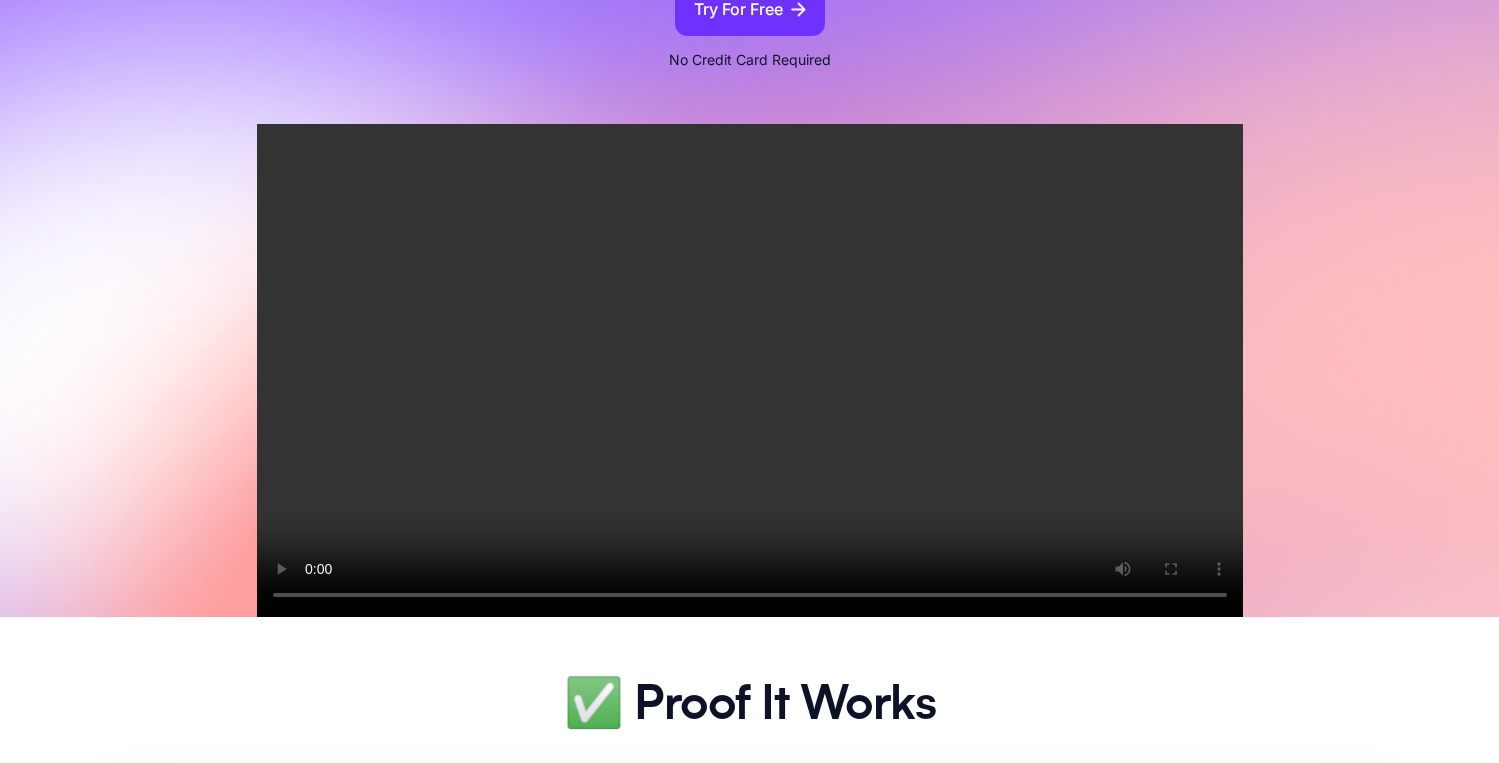 type 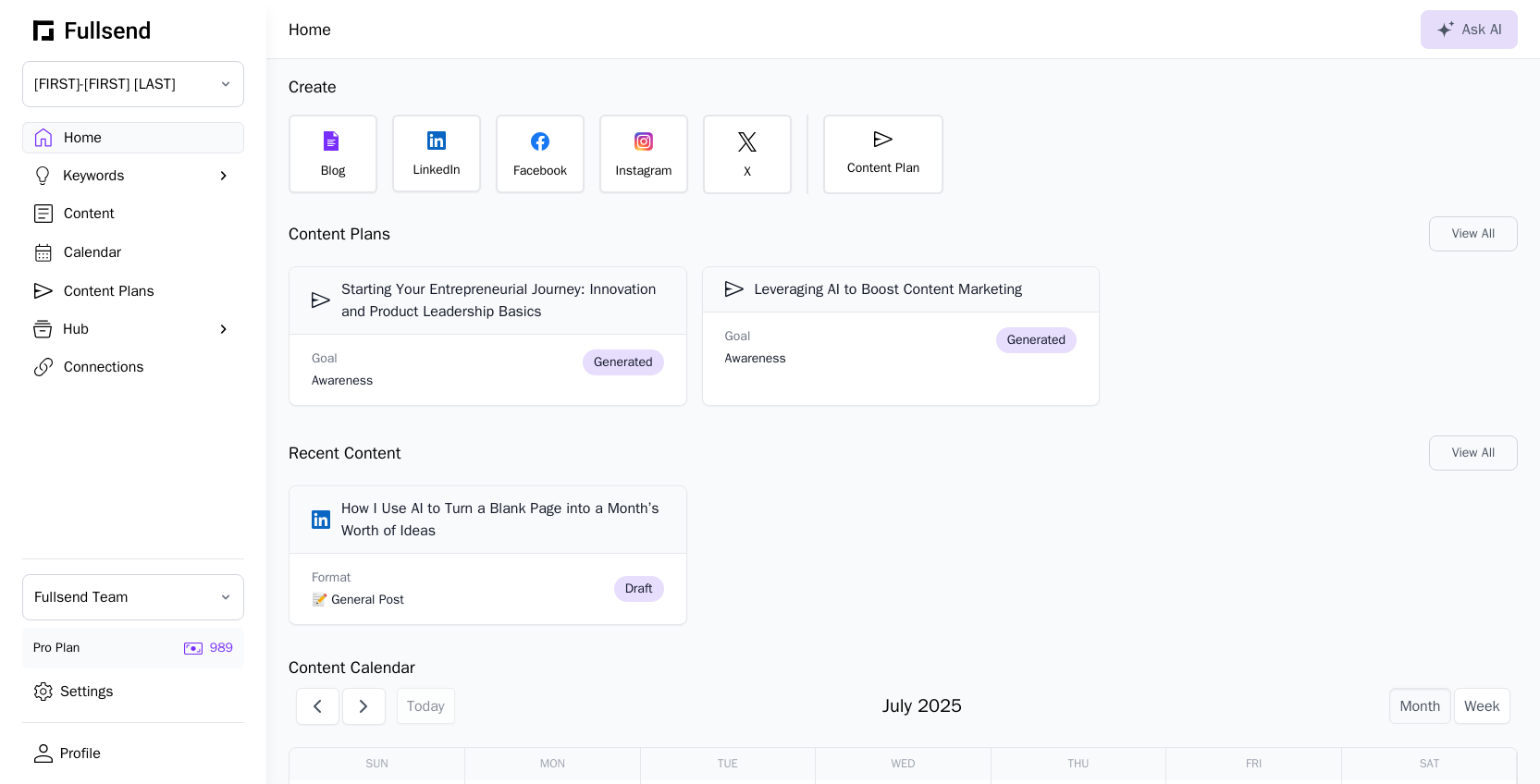 scroll, scrollTop: 513, scrollLeft: 0, axis: vertical 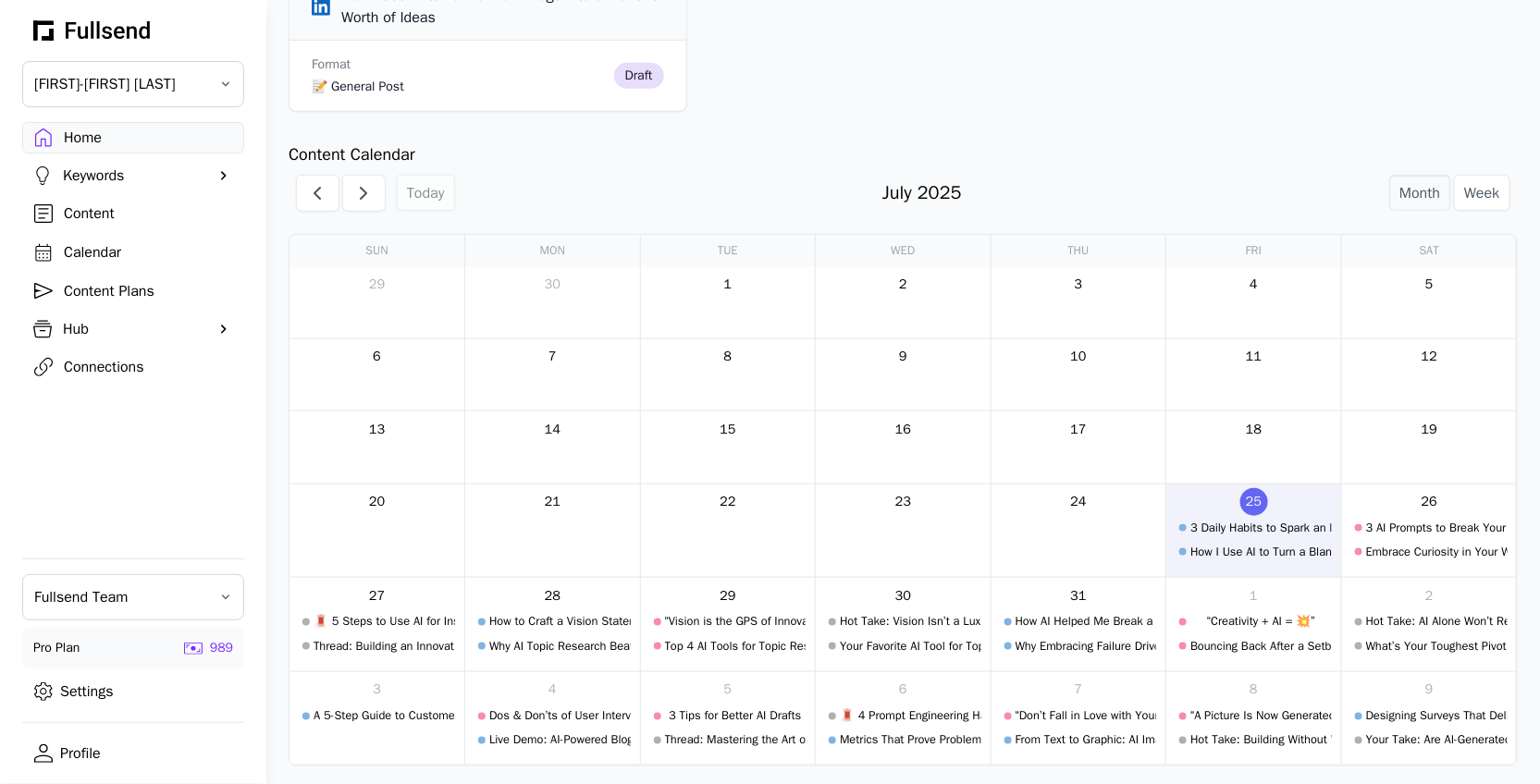 click on "Keywords" at bounding box center [133, 176] 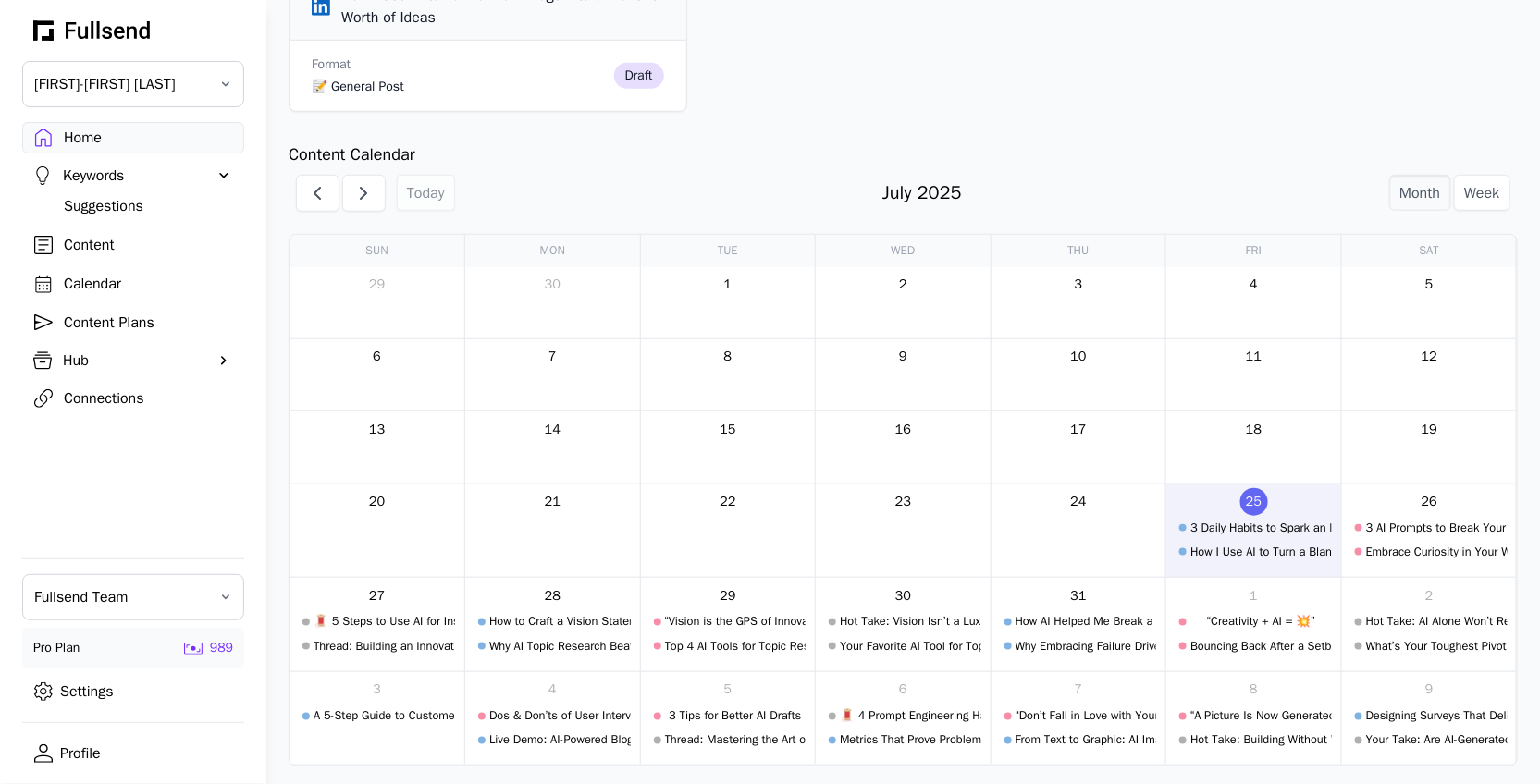 click on "Suggestions" at bounding box center (148, 206) 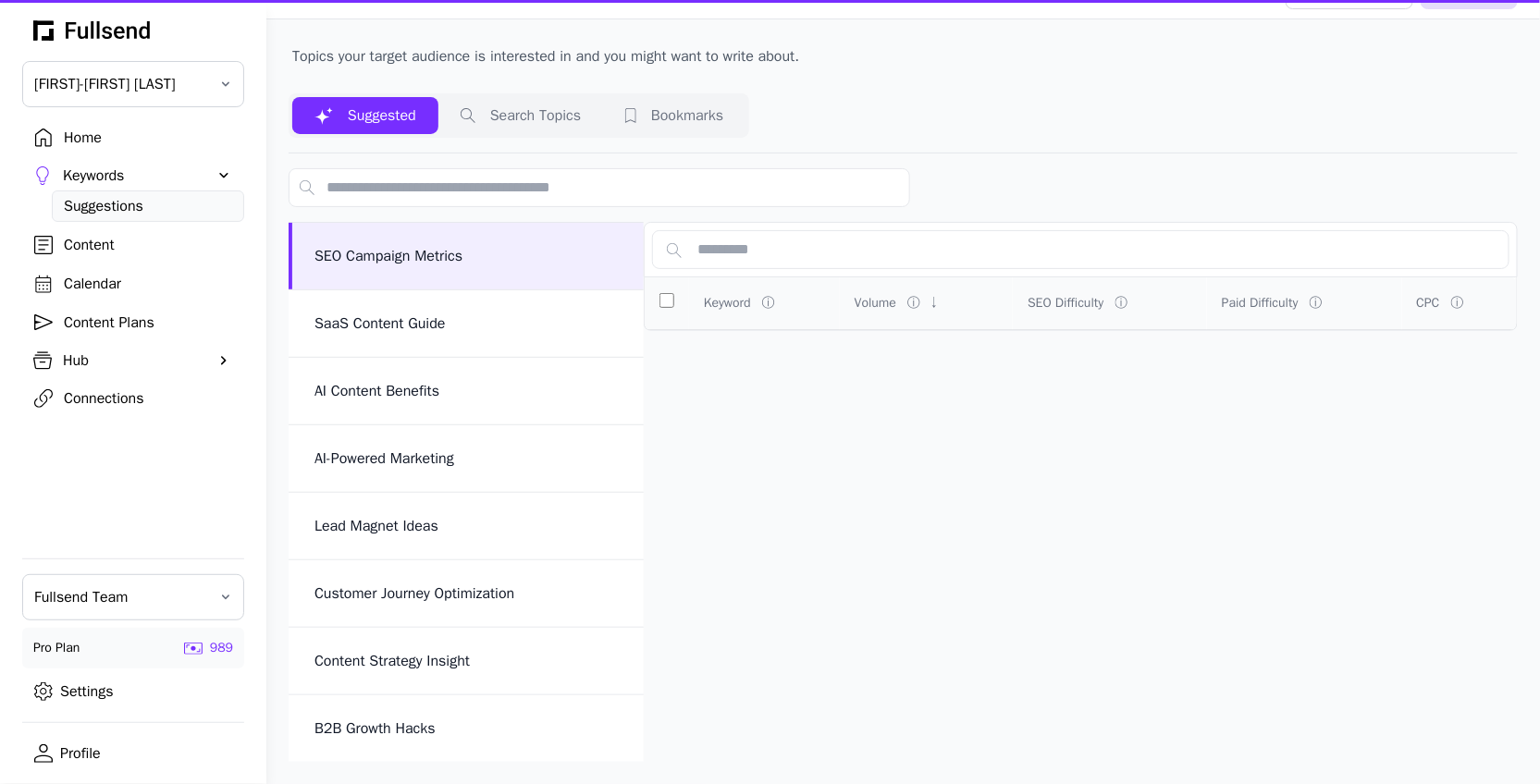 scroll, scrollTop: 0, scrollLeft: 0, axis: both 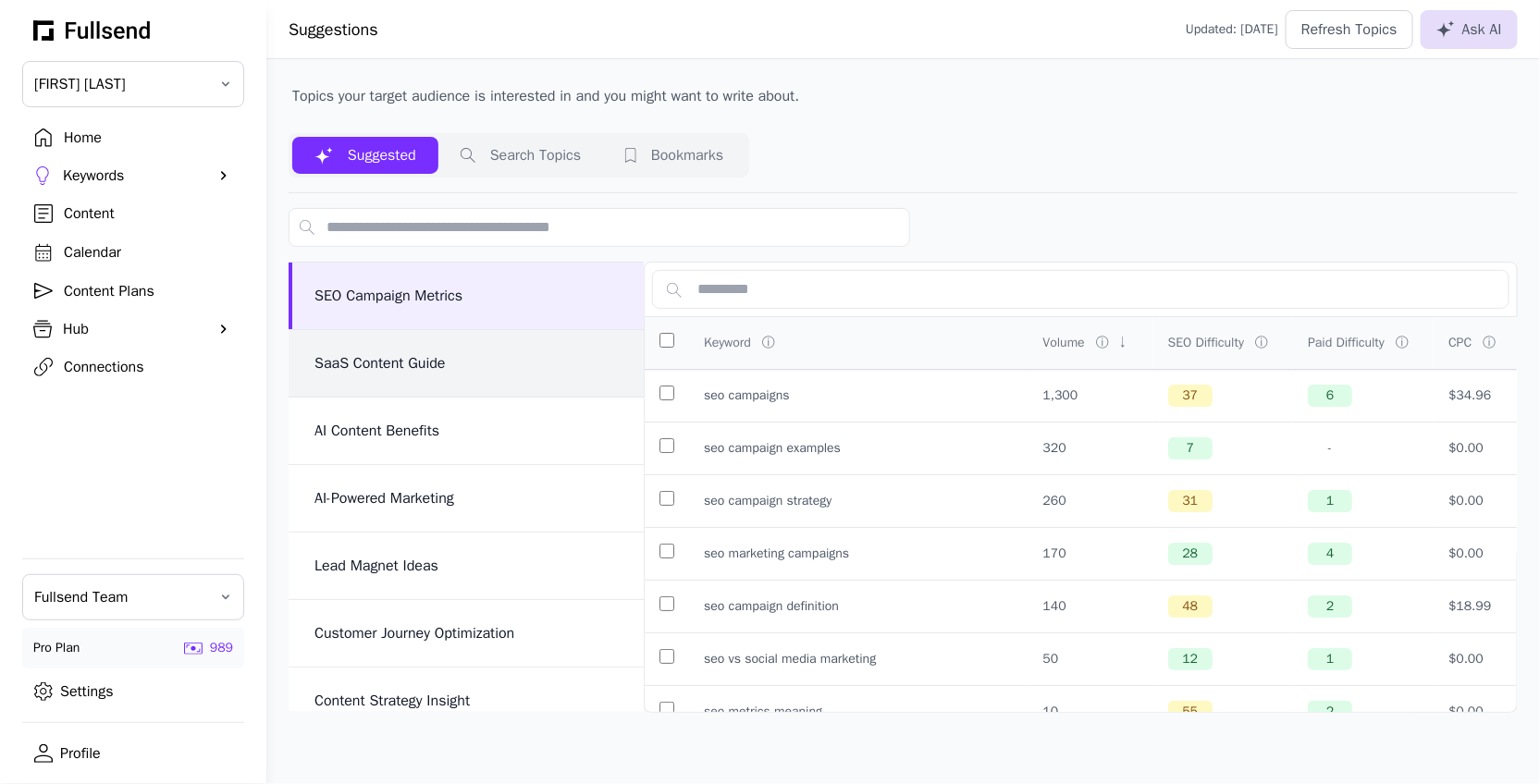 click on "SaaS Content Guide" at bounding box center [466, 363] 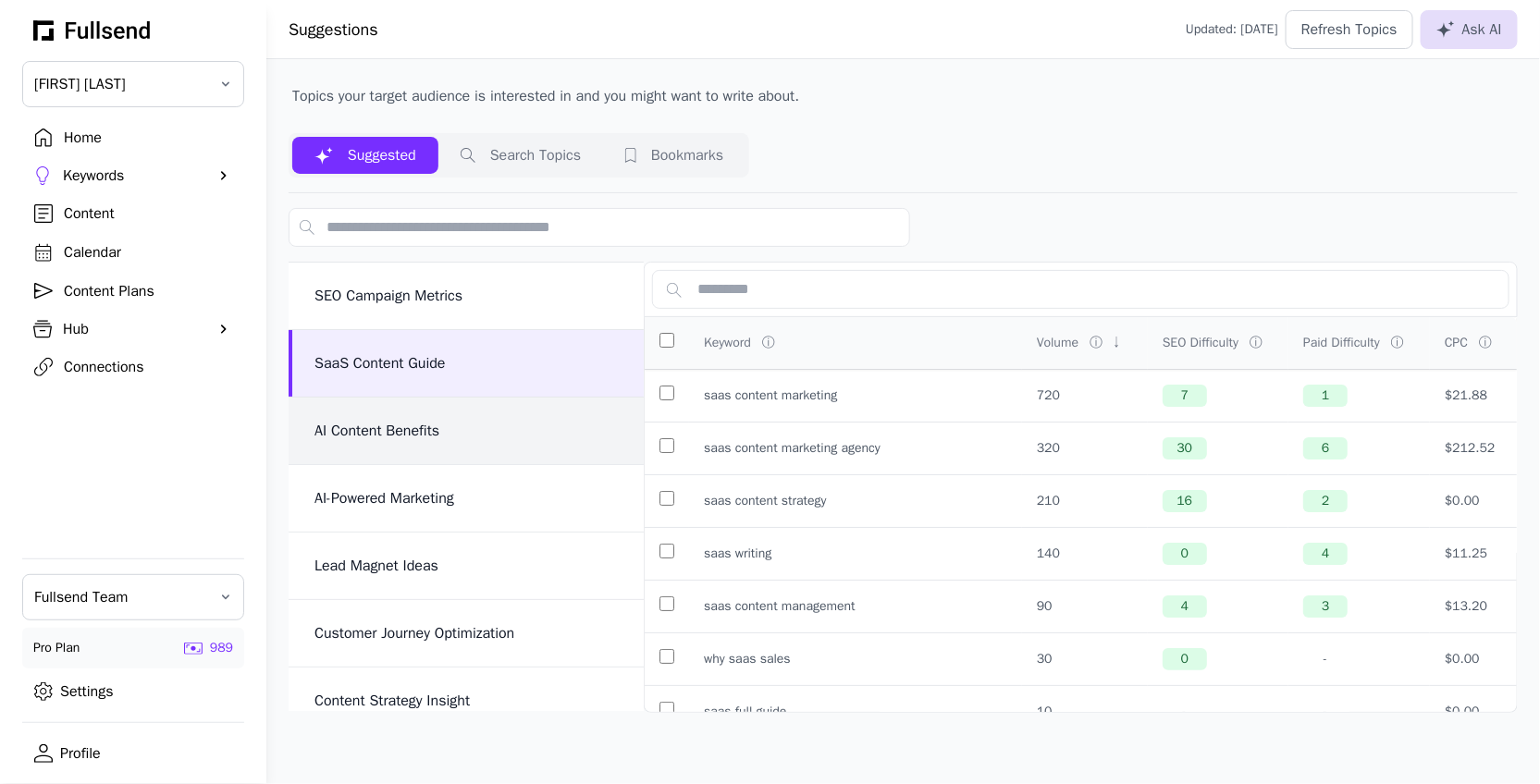 click on "AI Content Benefits" at bounding box center (468, 431) 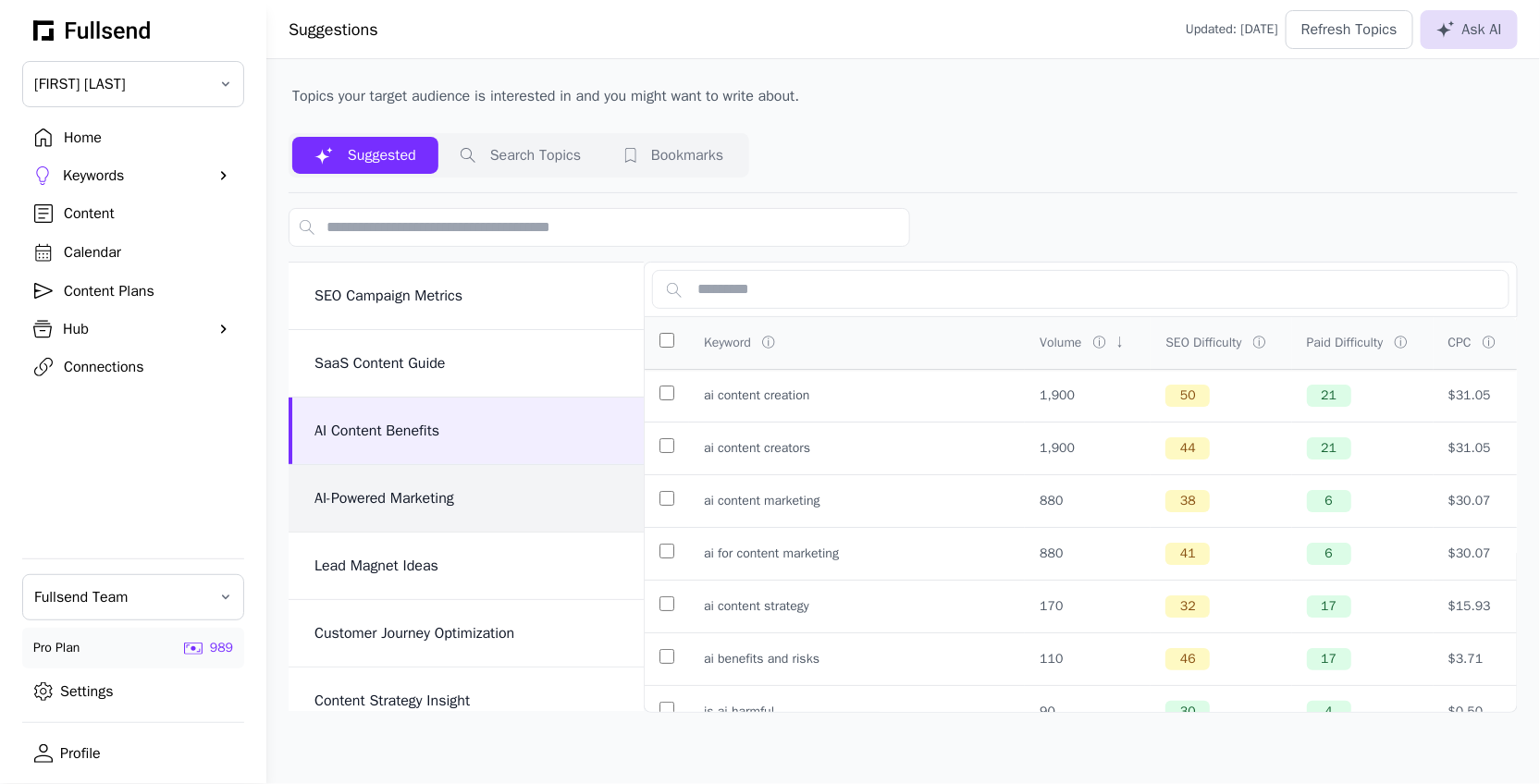 click on "AI-Powered Marketing" at bounding box center [468, 498] 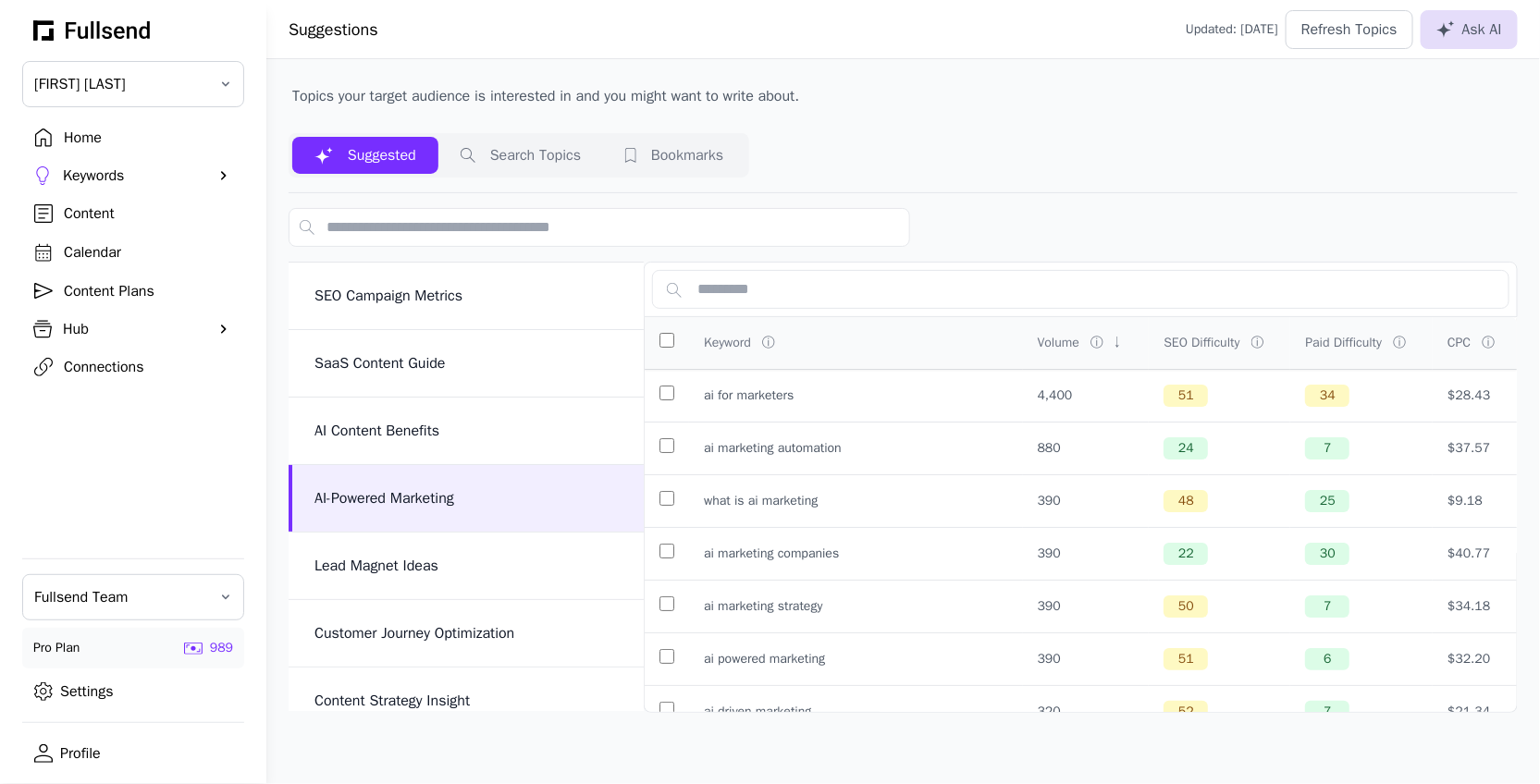 click on "Home" at bounding box center [148, 138] 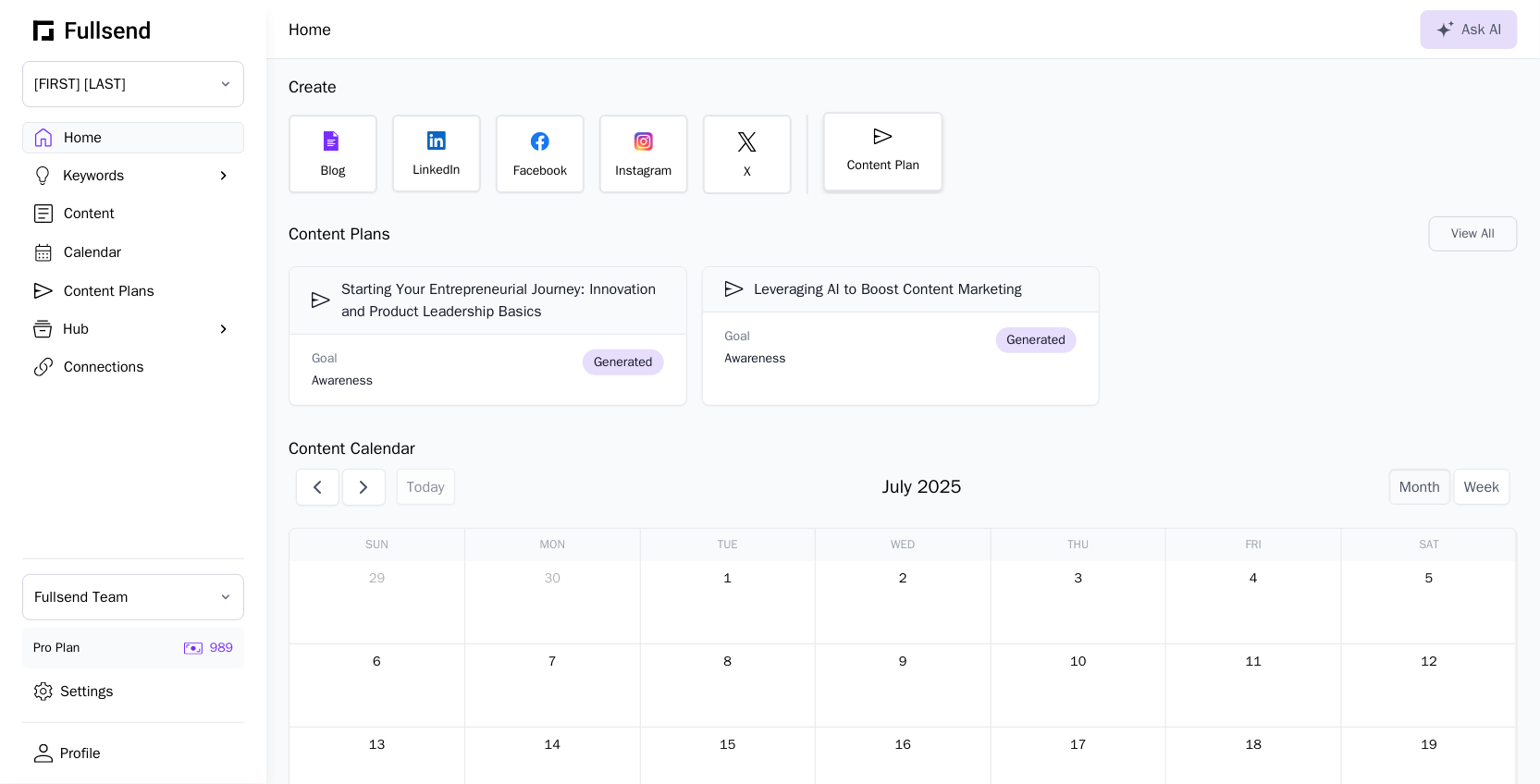 click on "Content Plan" at bounding box center (883, 165) 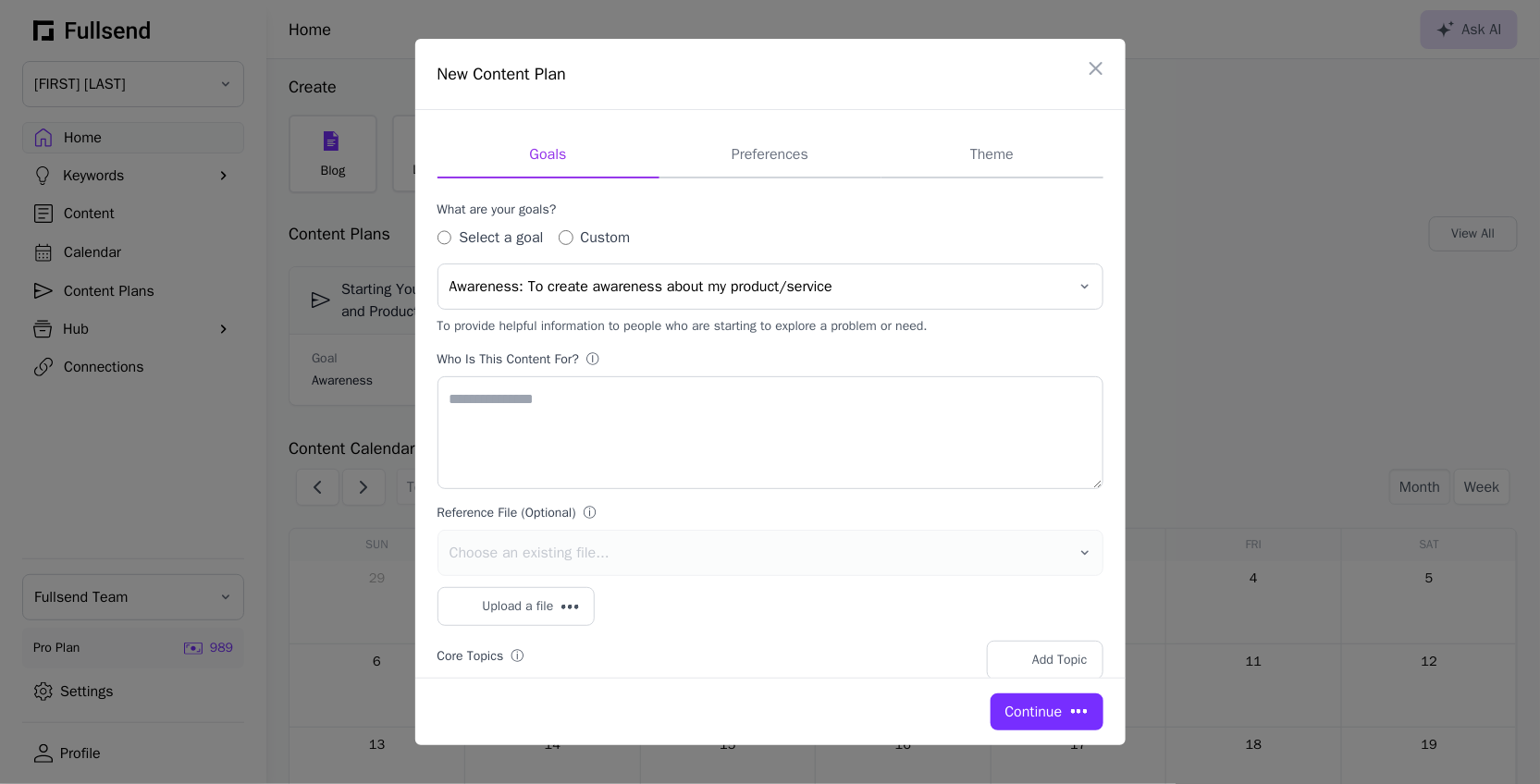 type on "**********" 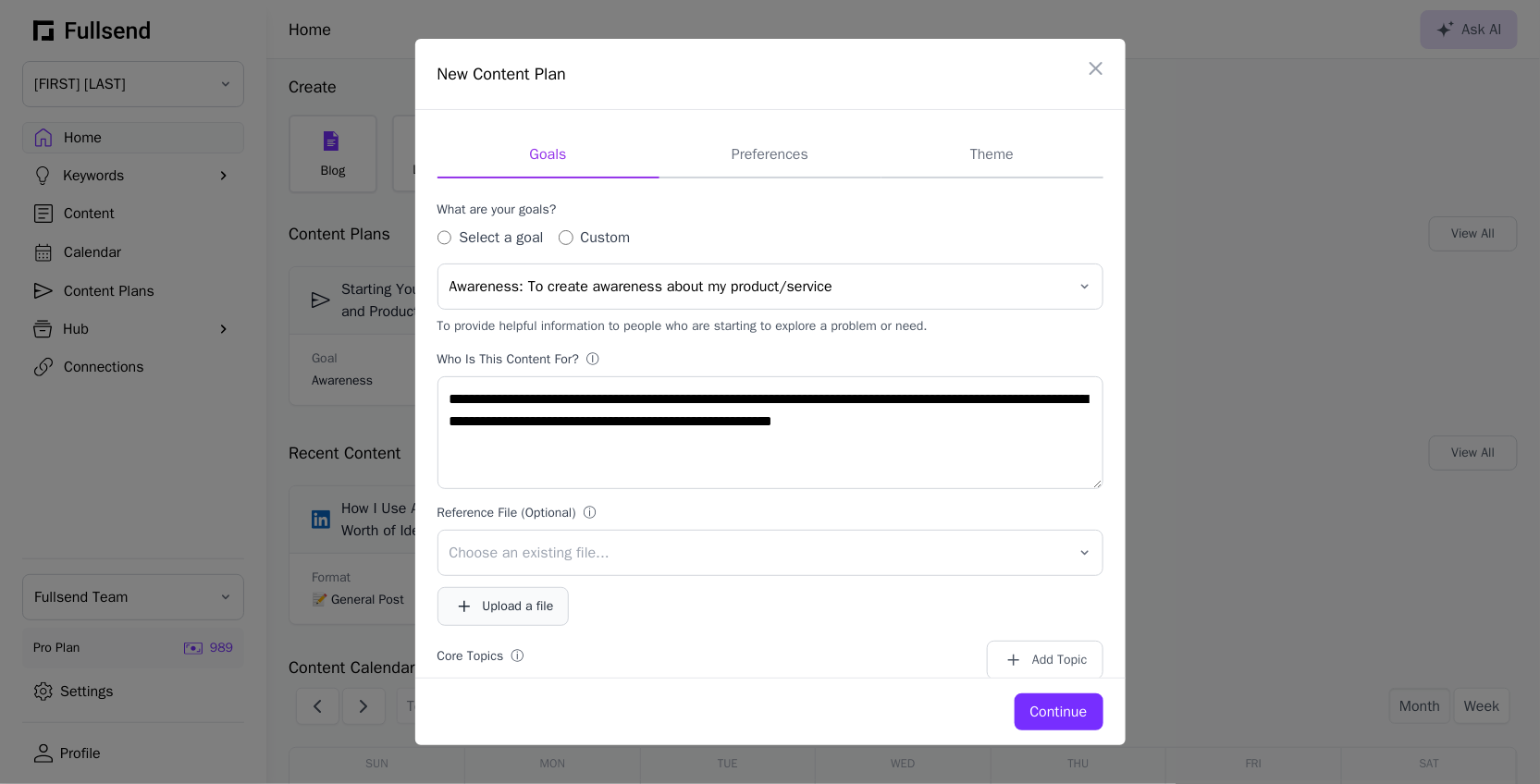 click on "Upload a file" at bounding box center [518, 606] 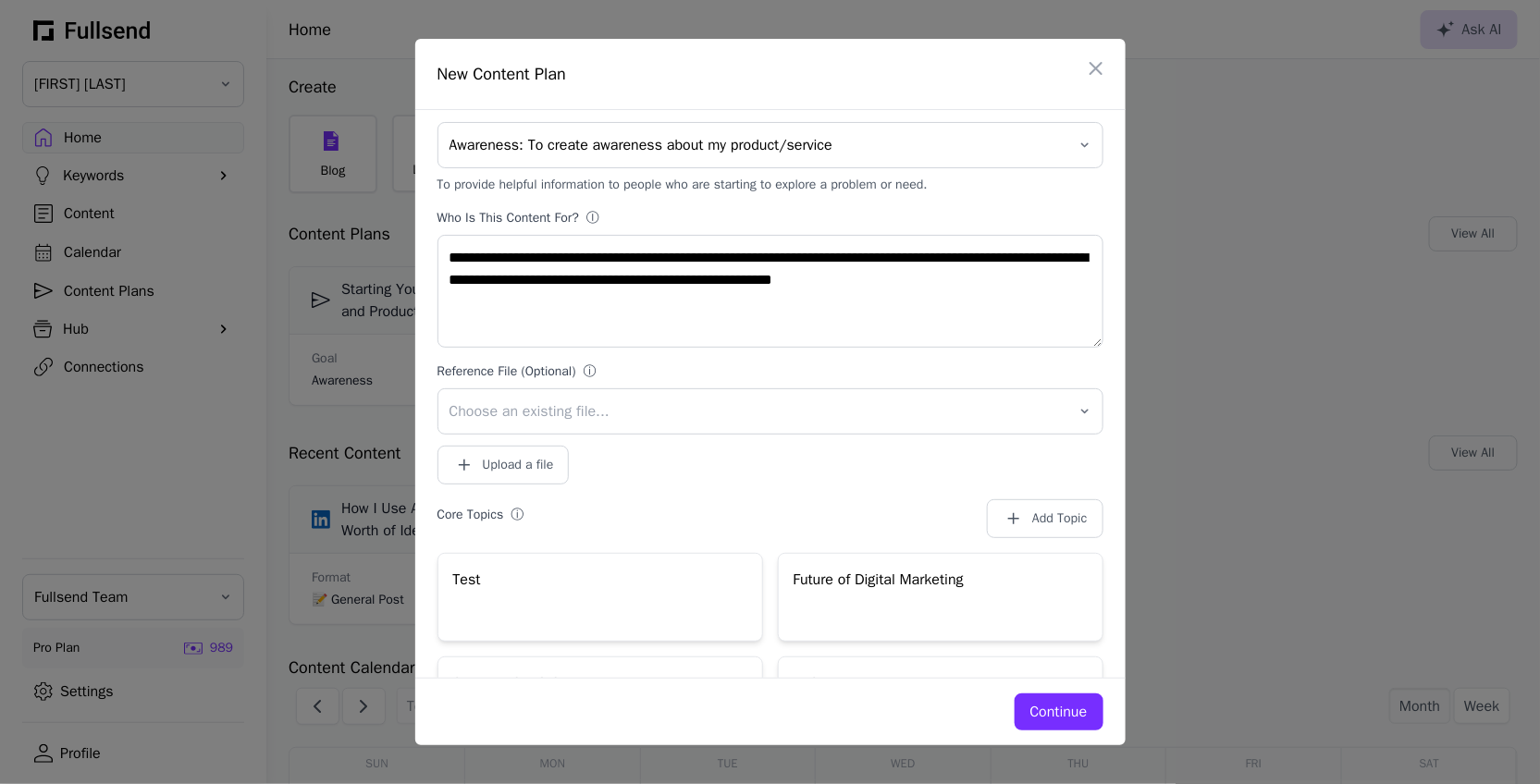 scroll, scrollTop: 0, scrollLeft: 0, axis: both 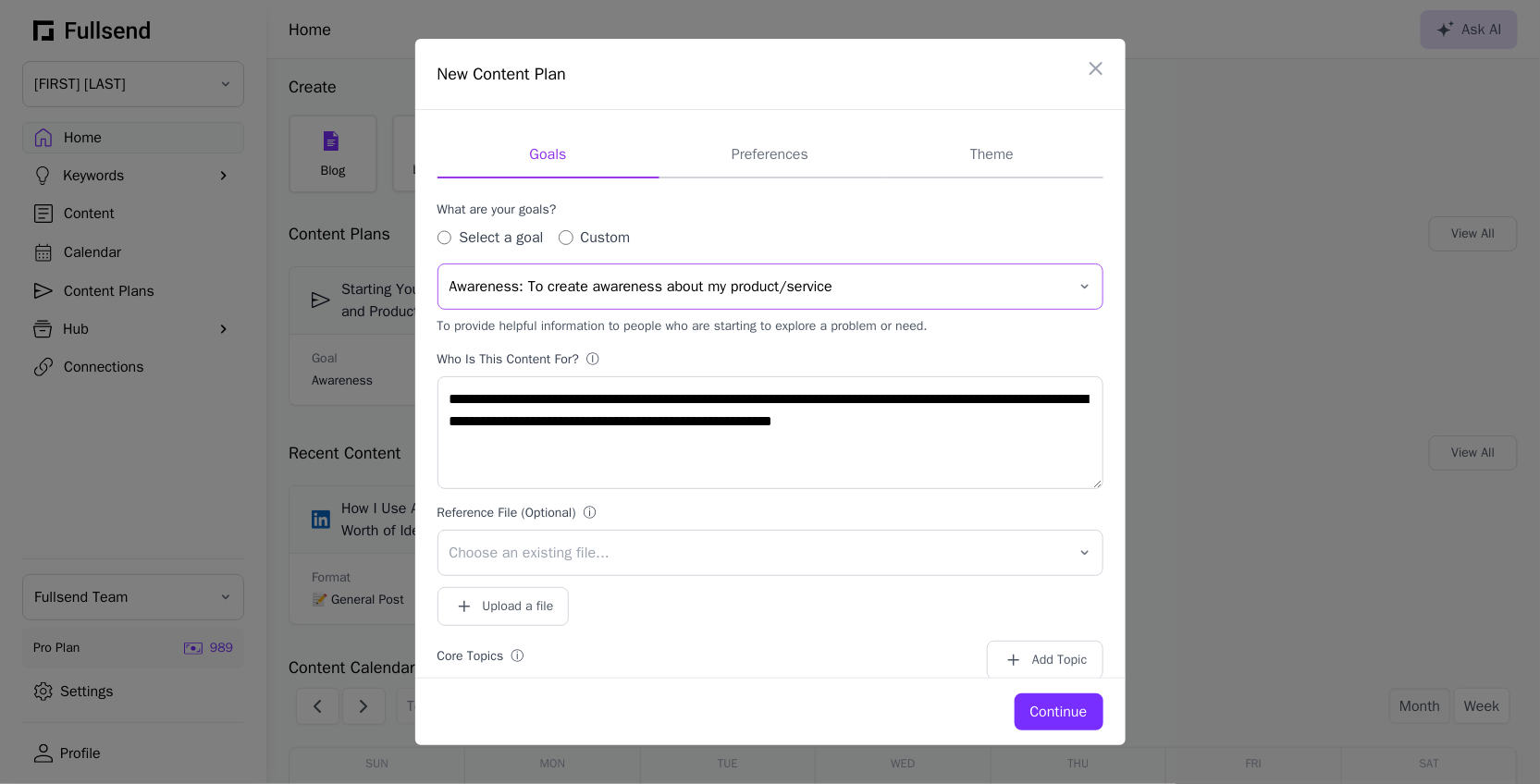 click on "Awareness: To create awareness about my product/service" at bounding box center [758, 287] 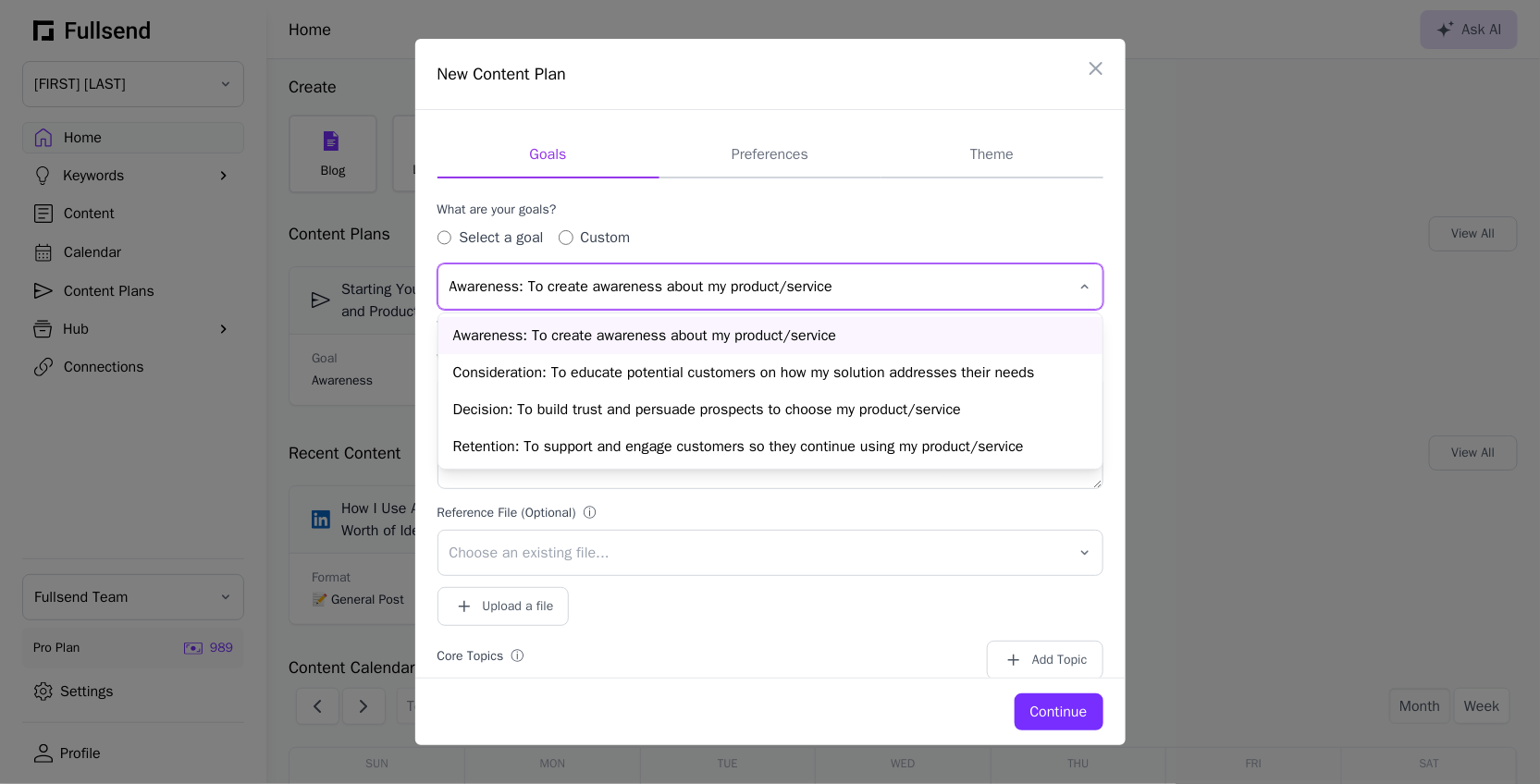 click on "Awareness: To create awareness about my product/service" at bounding box center (758, 287) 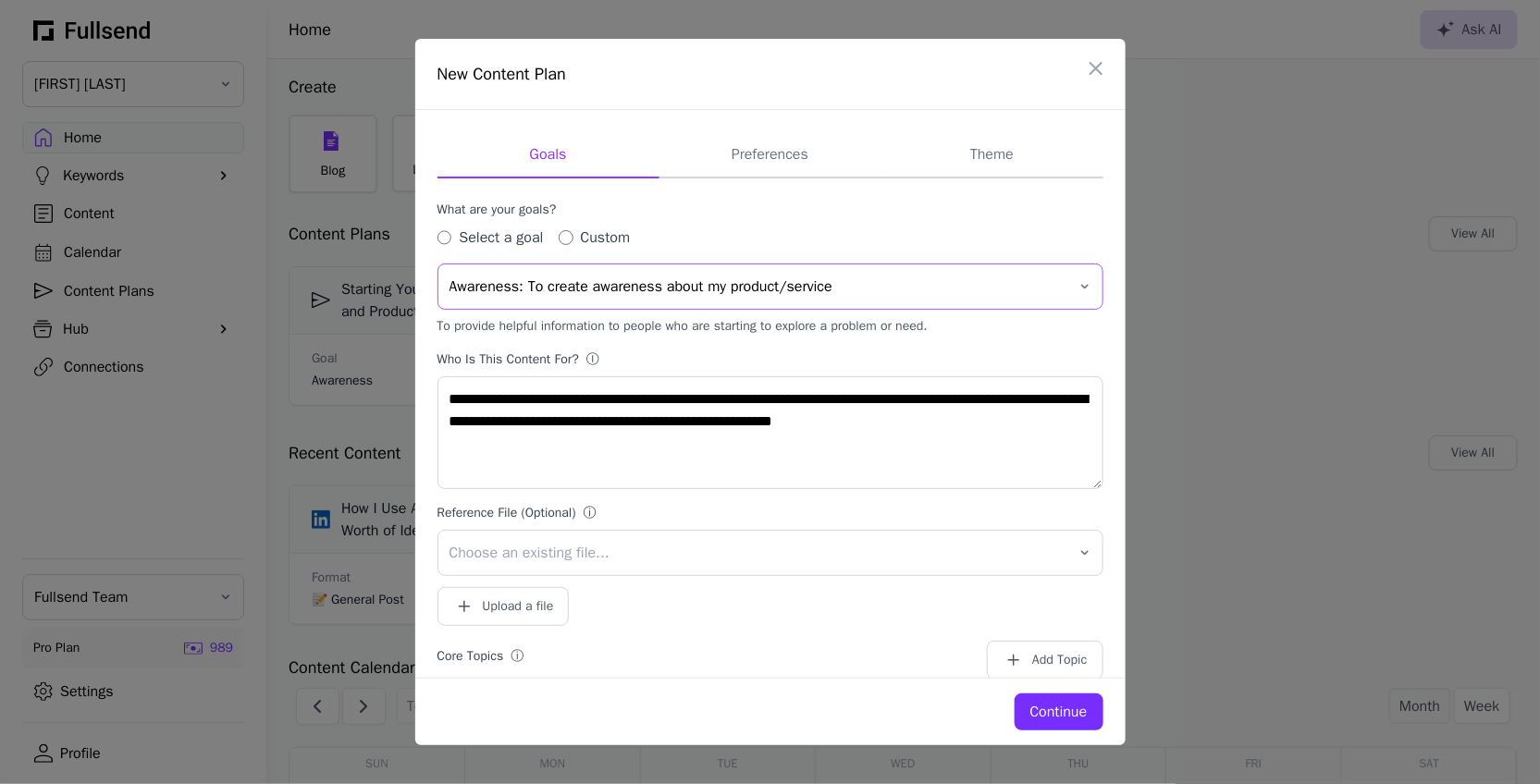 click on "Awareness: To create awareness about my product/service" at bounding box center [758, 287] 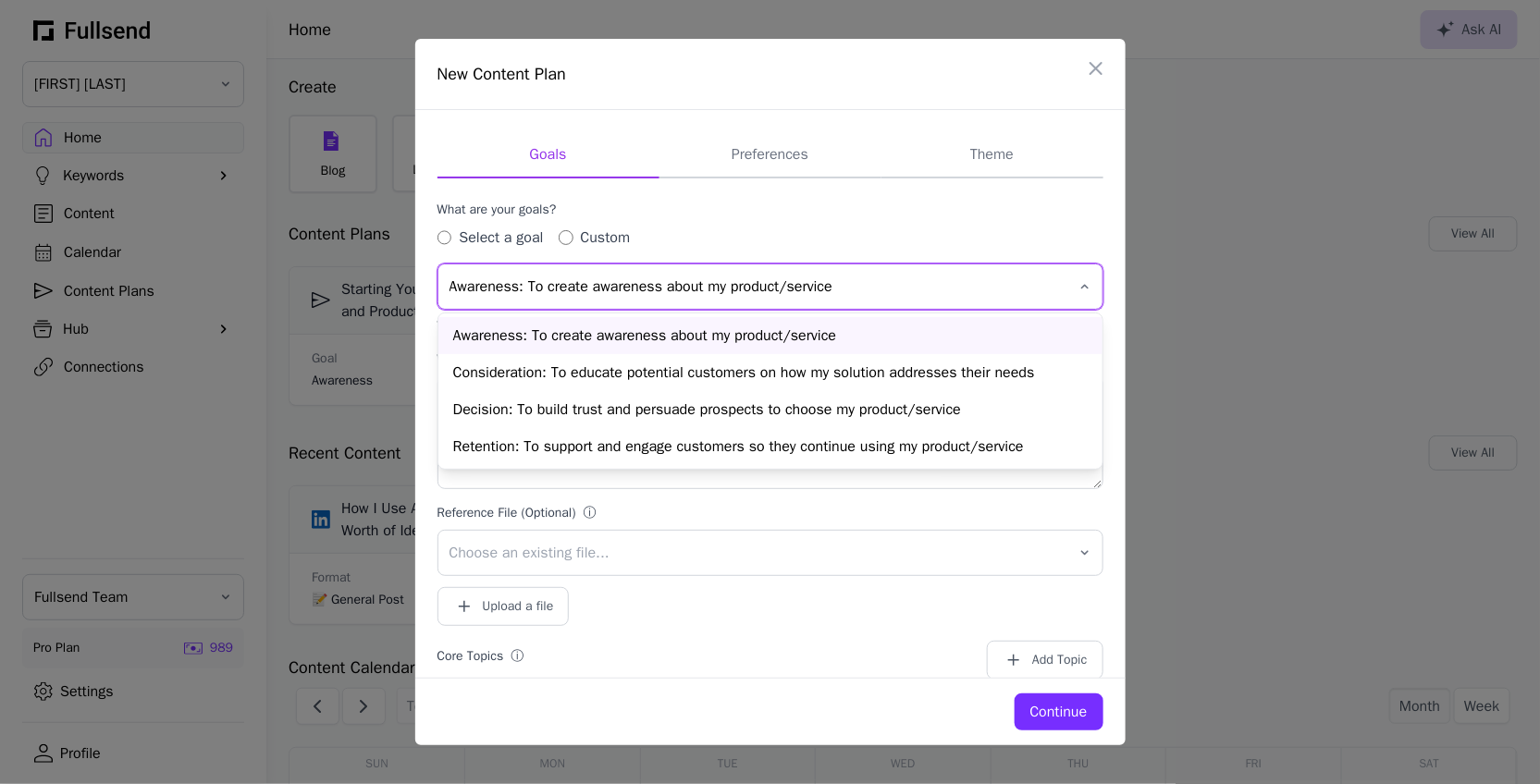 click on "Awareness: To create awareness about my product/service" at bounding box center (758, 287) 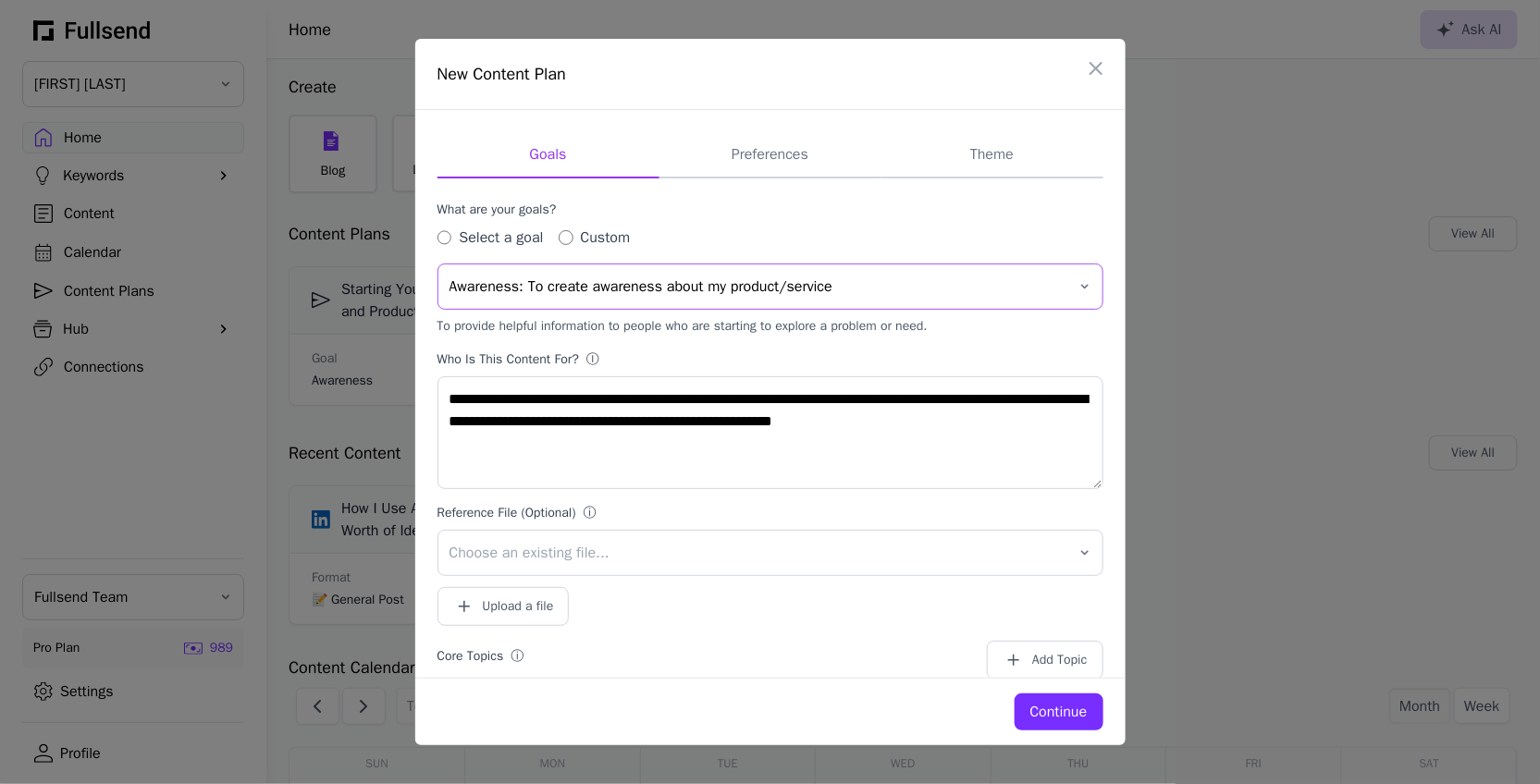 type 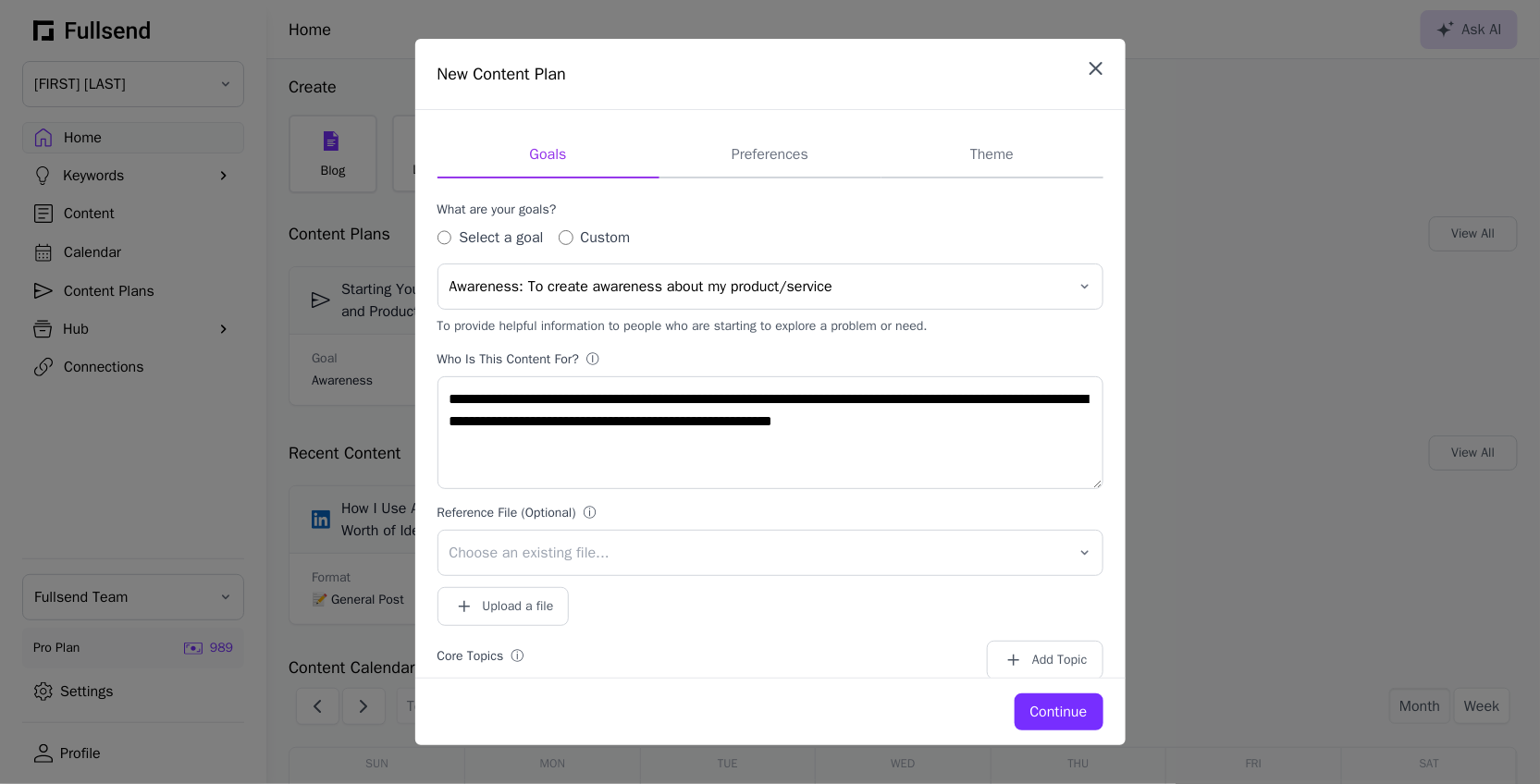 click 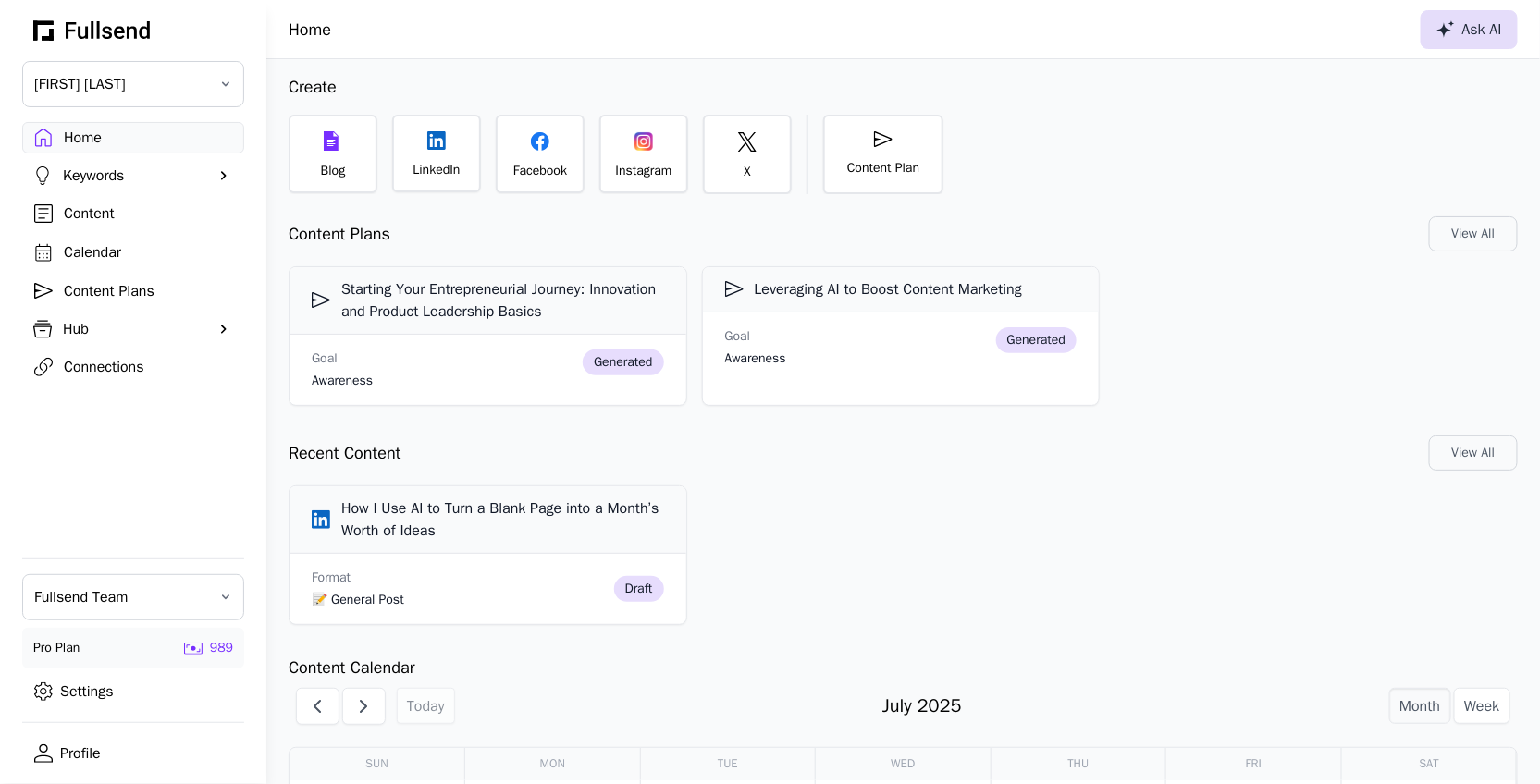 click on "Ask AI" at bounding box center [1469, 30] 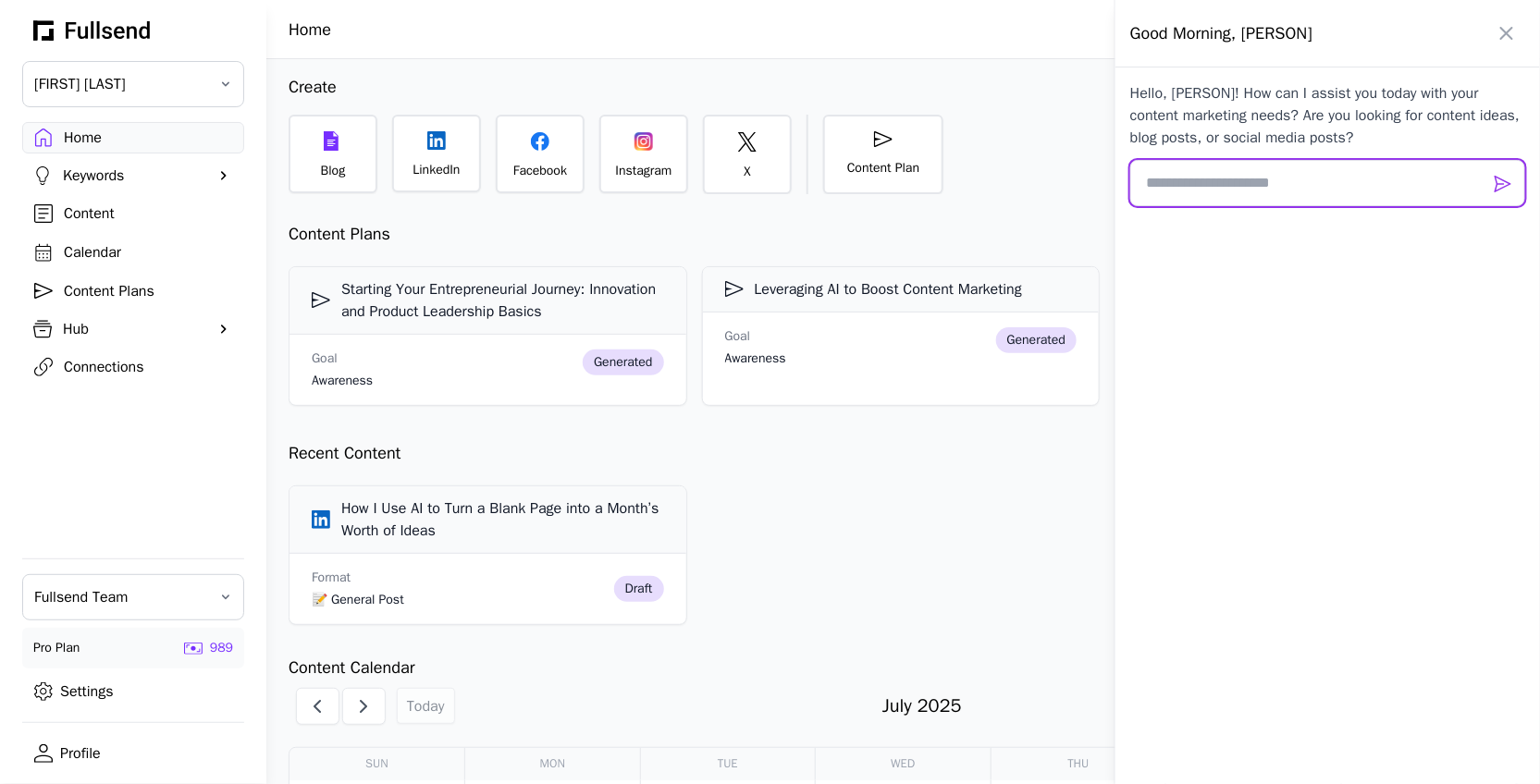 click at bounding box center (1327, 183) 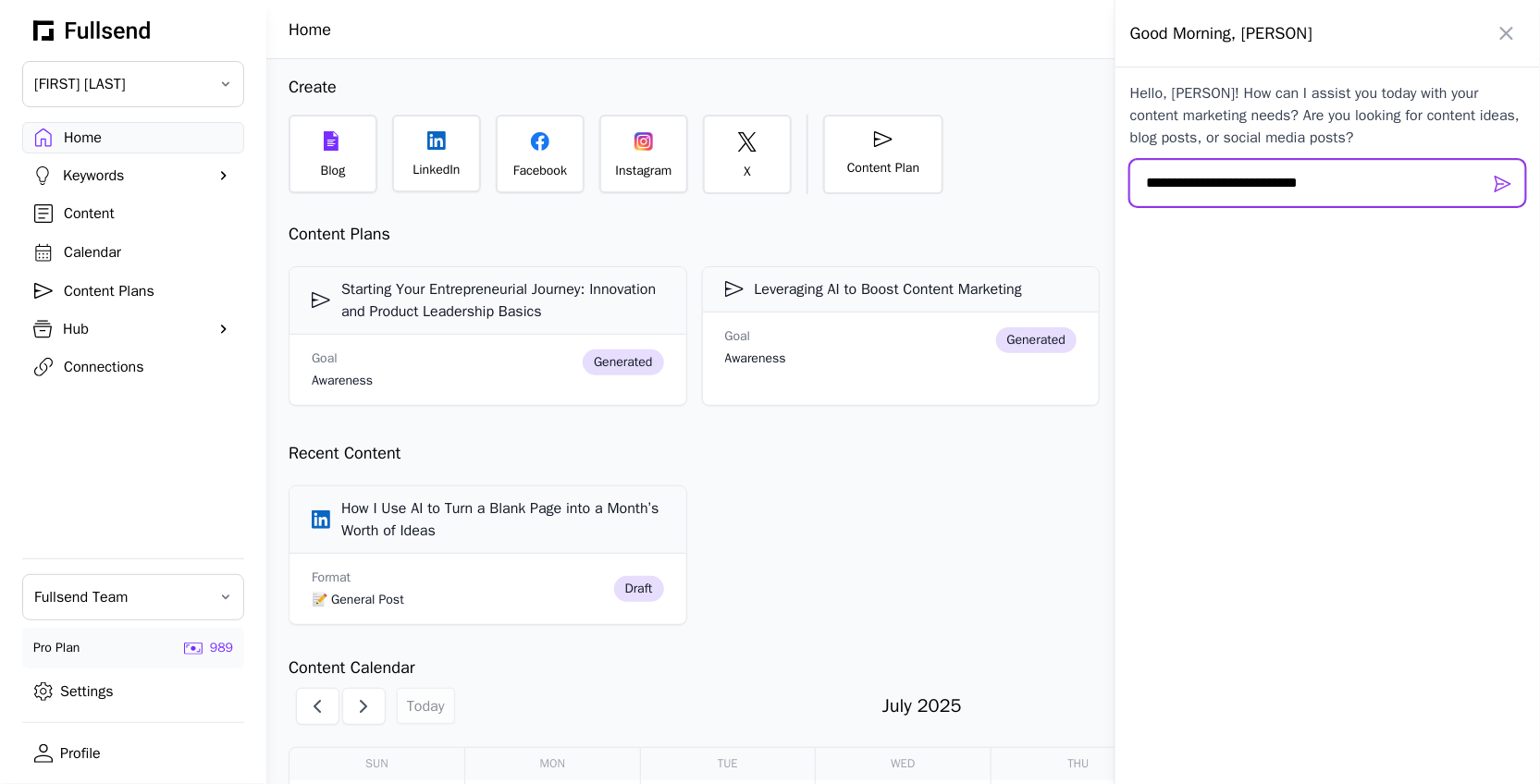 drag, startPoint x: 1361, startPoint y: 184, endPoint x: 1251, endPoint y: 181, distance: 110.0409 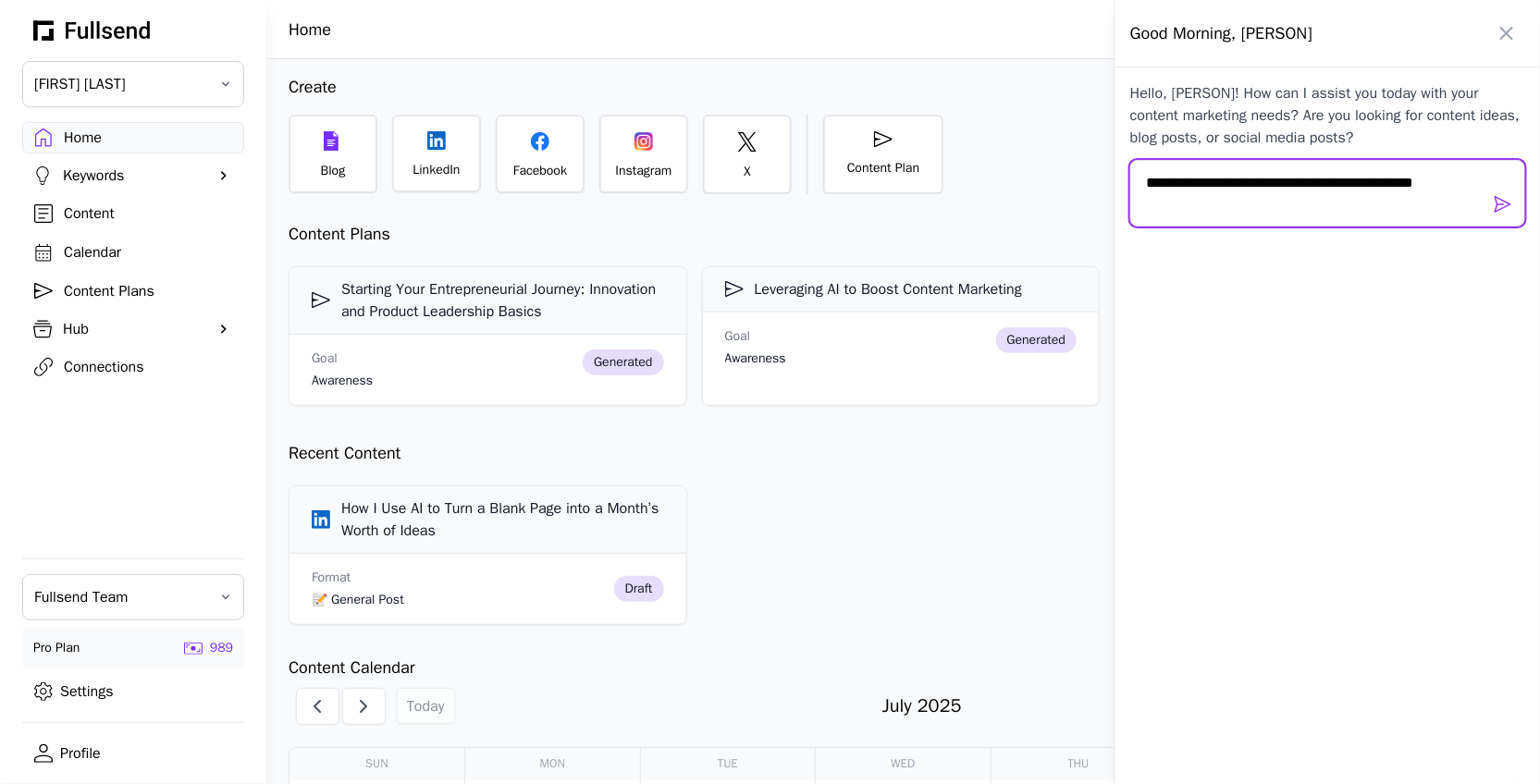 scroll, scrollTop: 0, scrollLeft: 0, axis: both 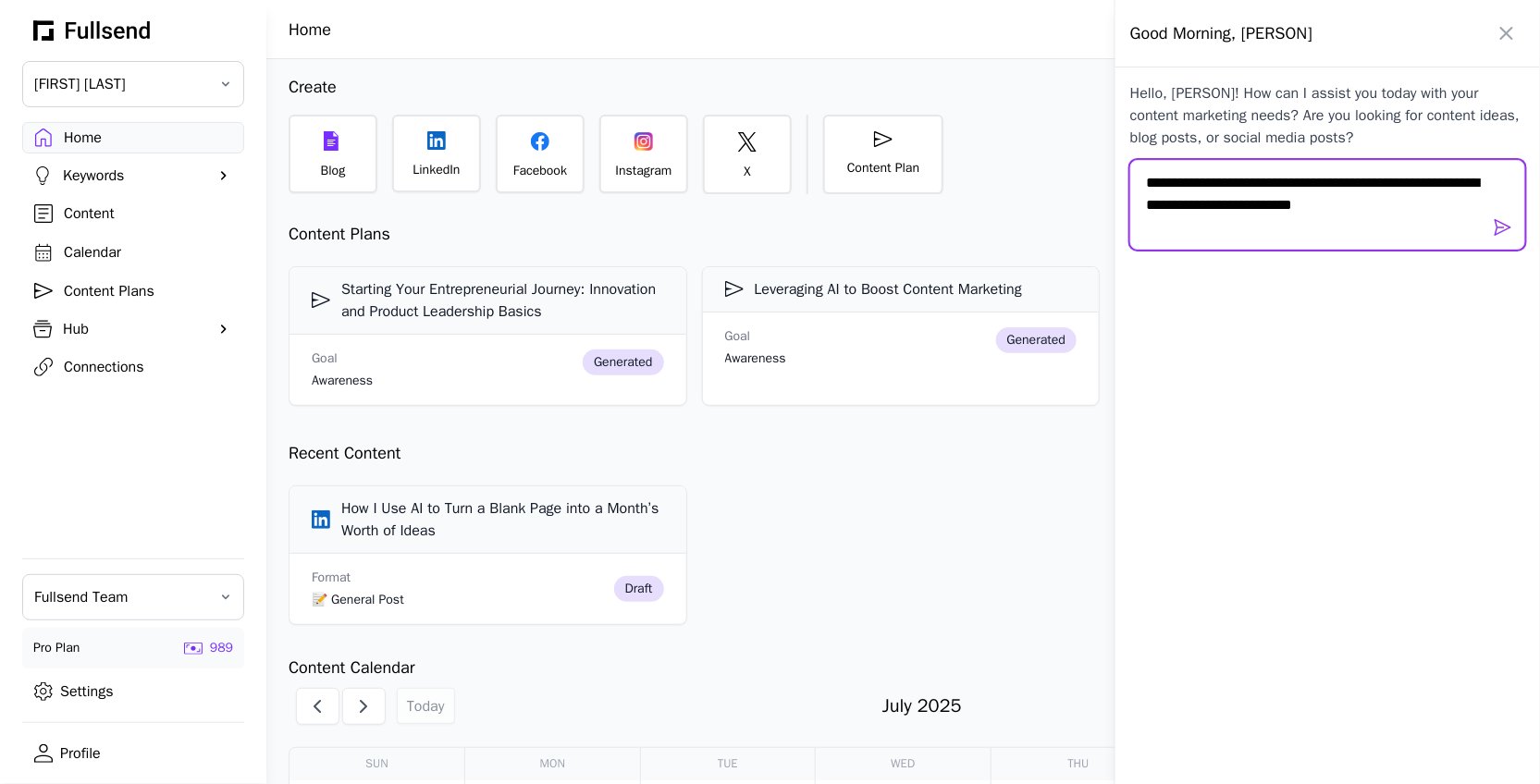 type on "**********" 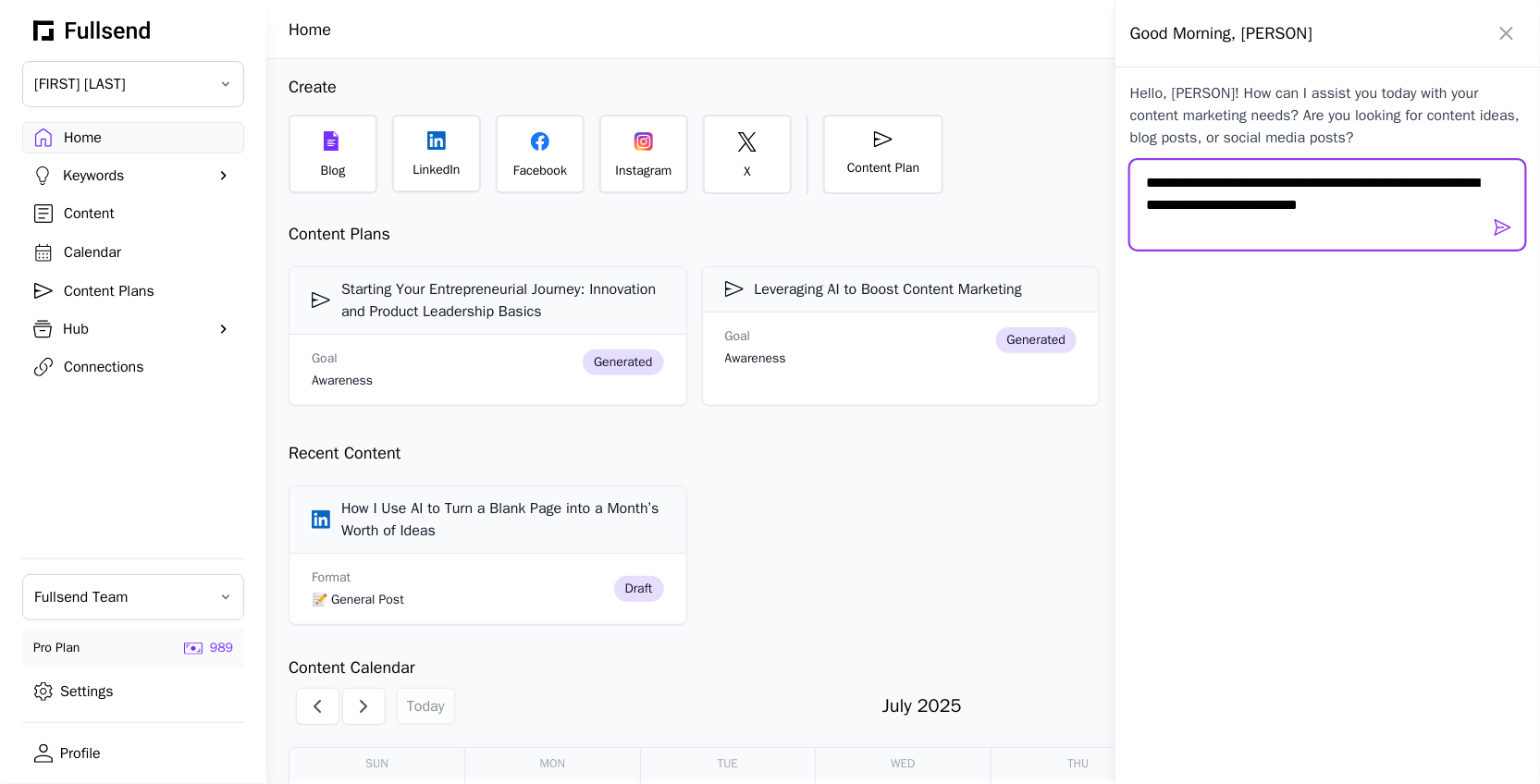type 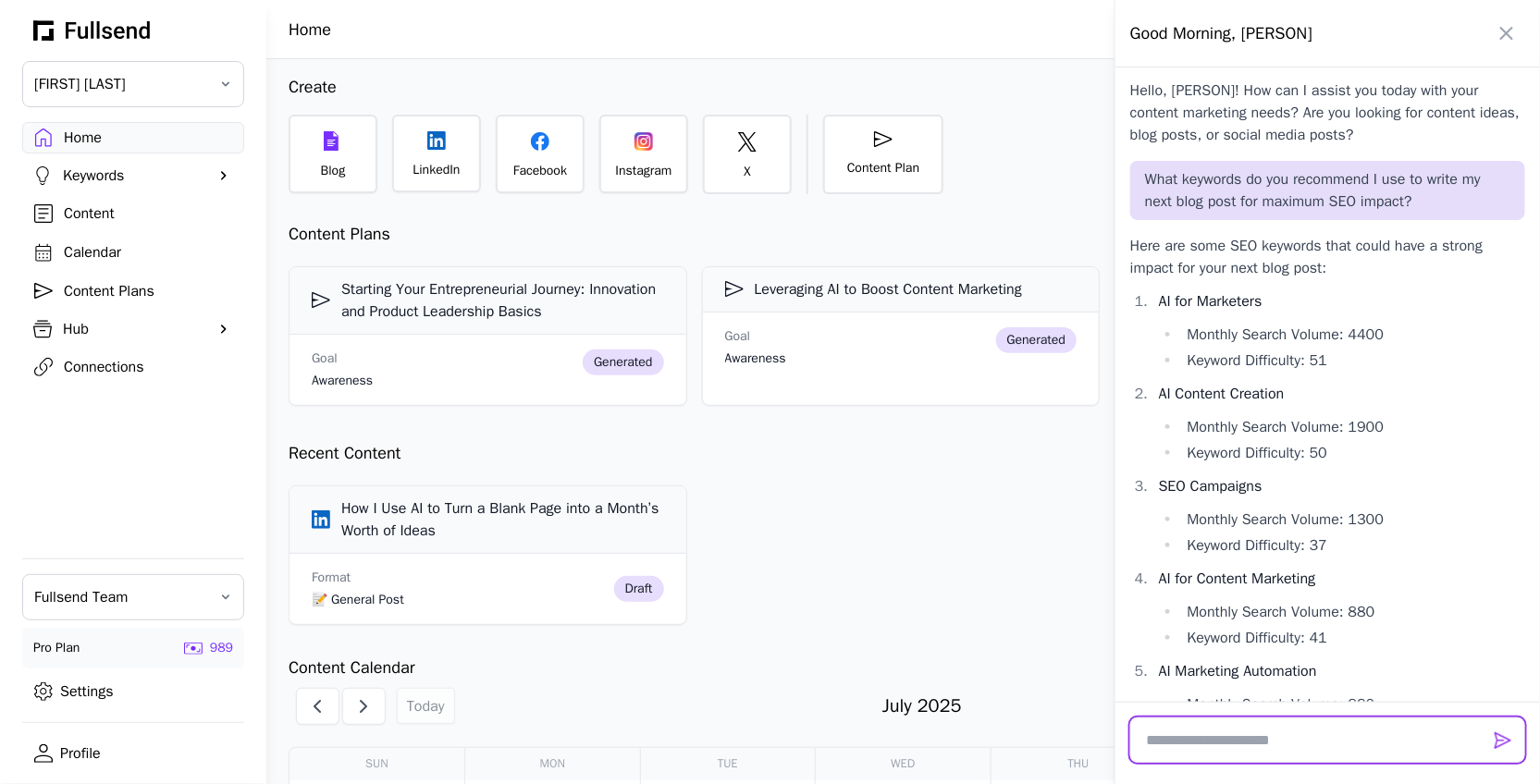scroll, scrollTop: 0, scrollLeft: 0, axis: both 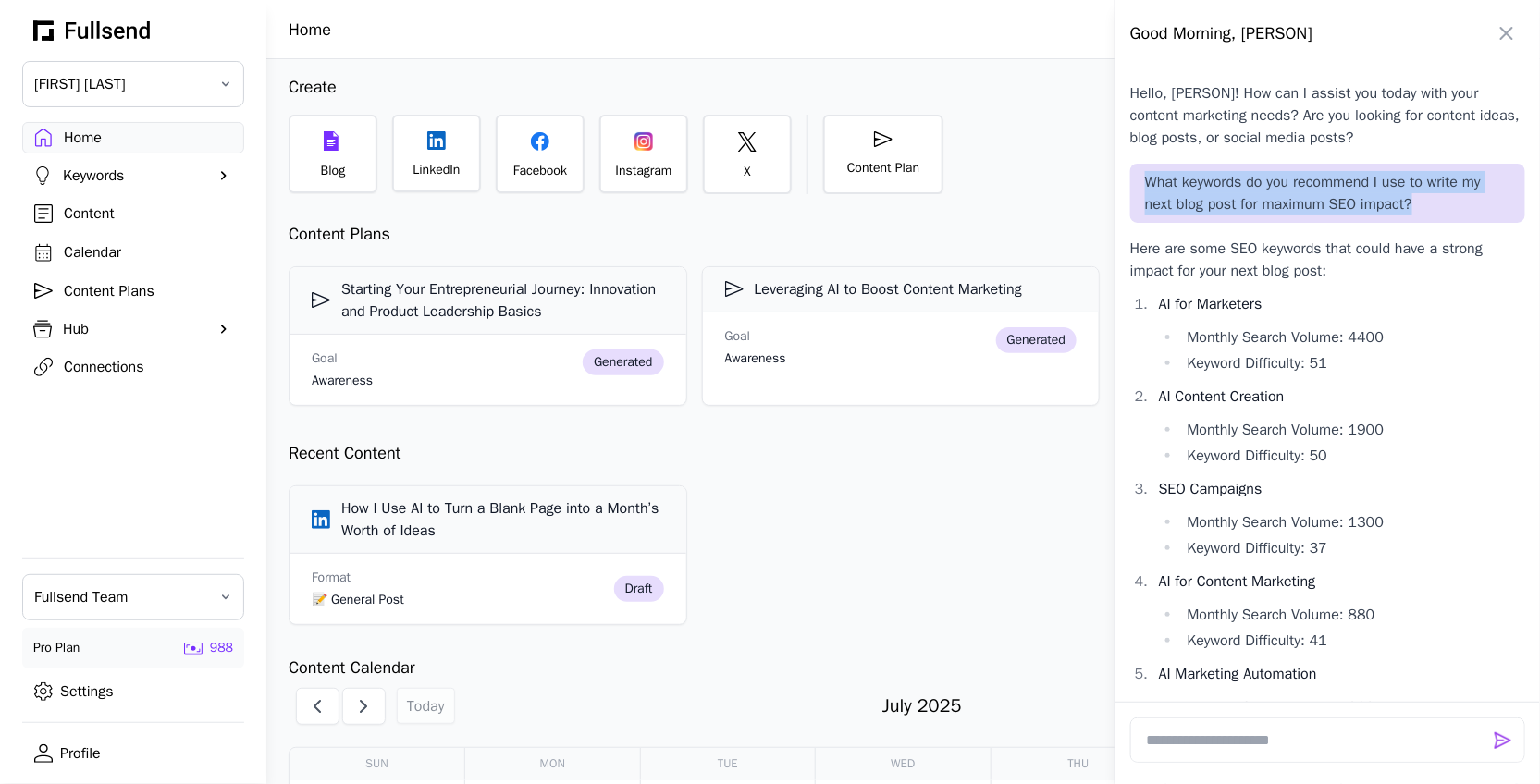 drag, startPoint x: 1430, startPoint y: 202, endPoint x: 1130, endPoint y: 185, distance: 300.4813 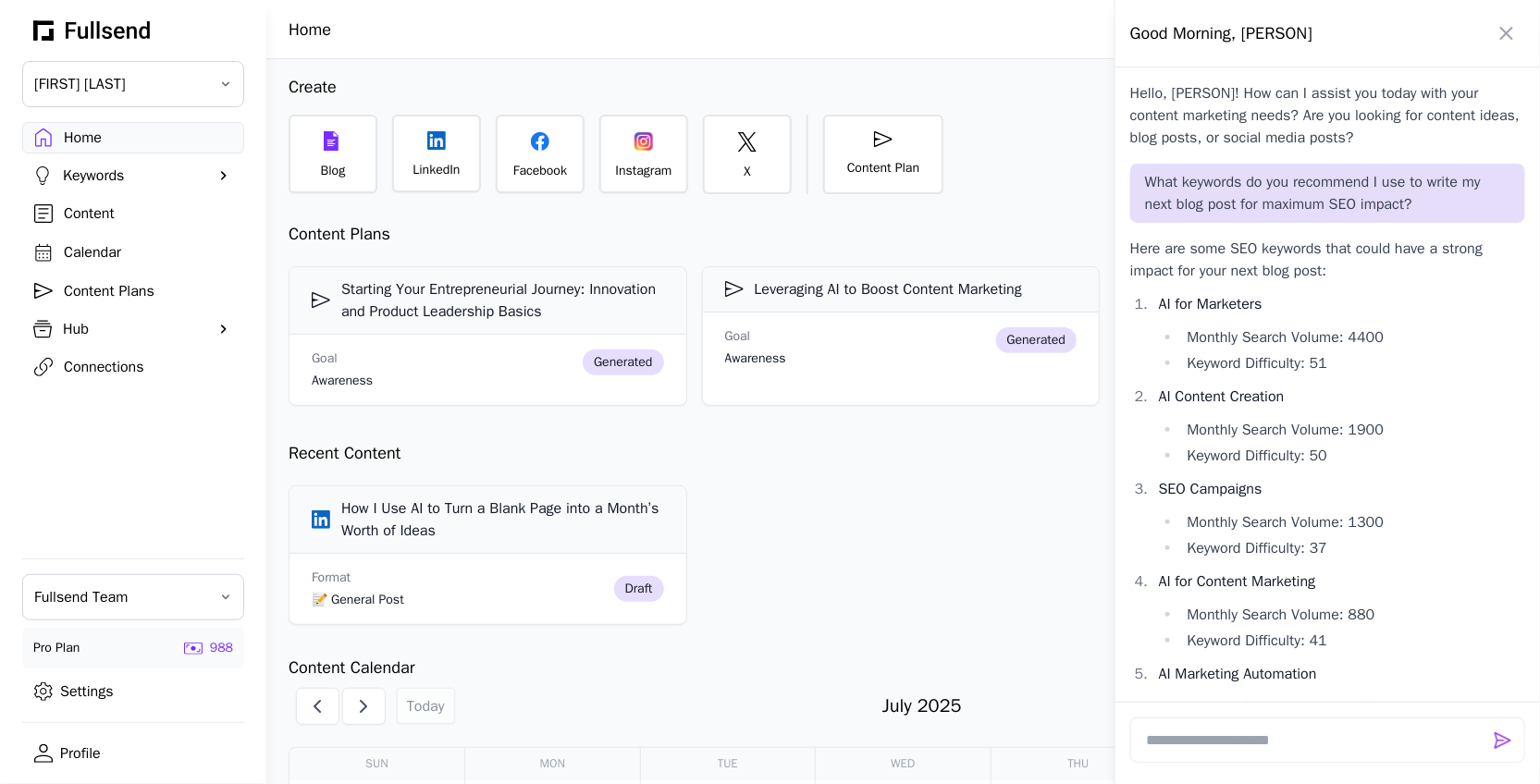click at bounding box center [770, 392] 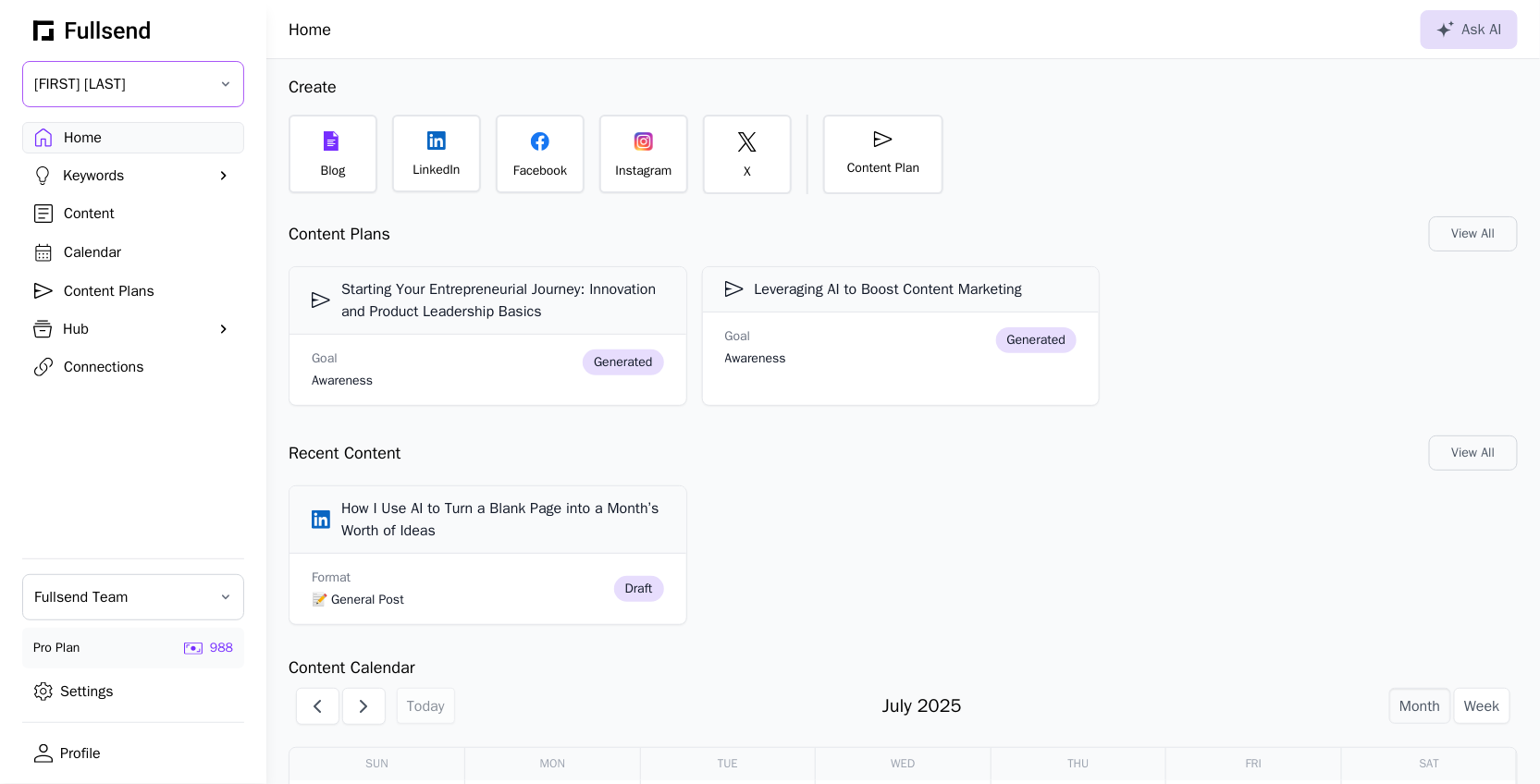 click on "Jean-Philippe Maitre" at bounding box center [120, 84] 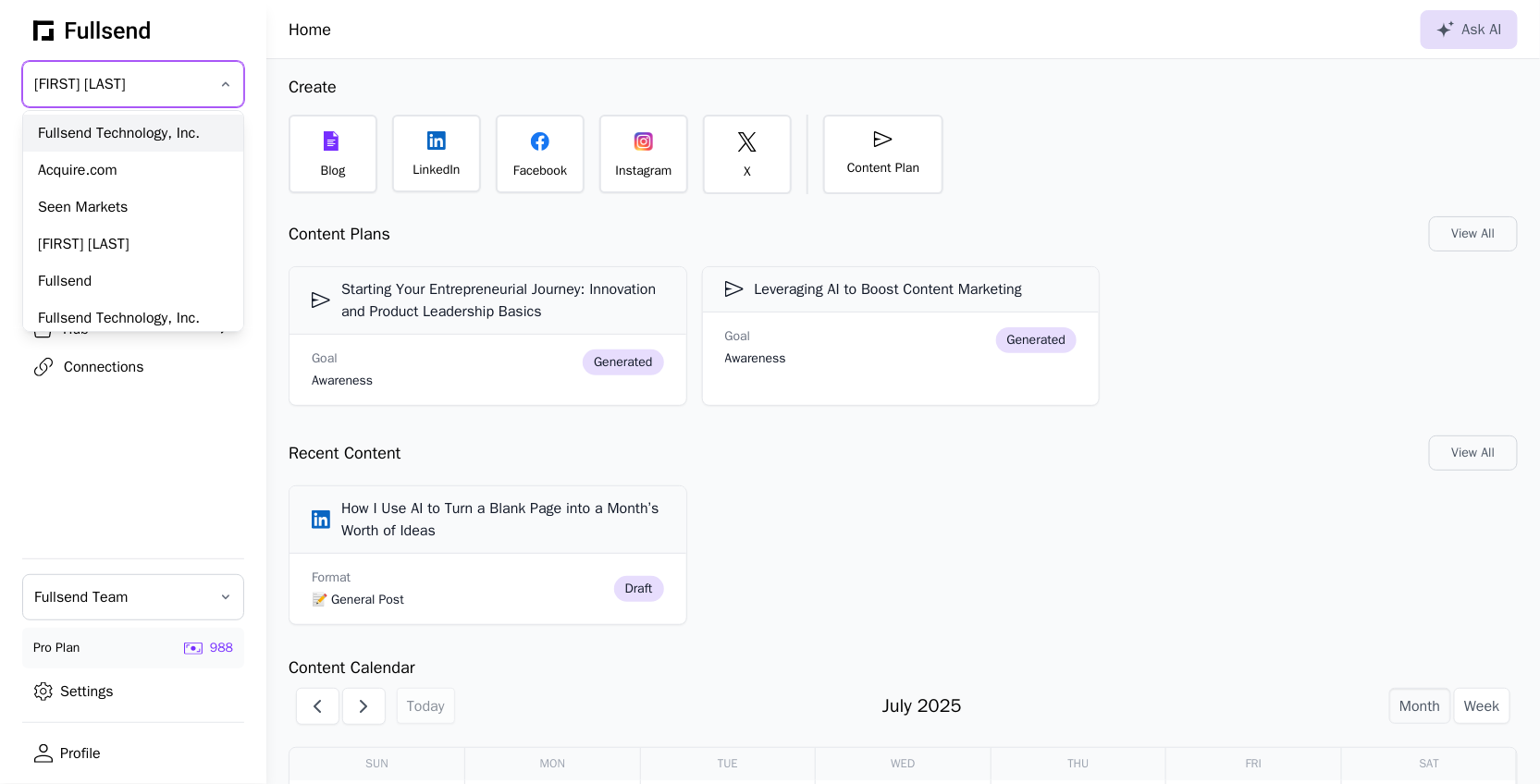 click on "Fullsend Technology, Inc." at bounding box center [133, 133] 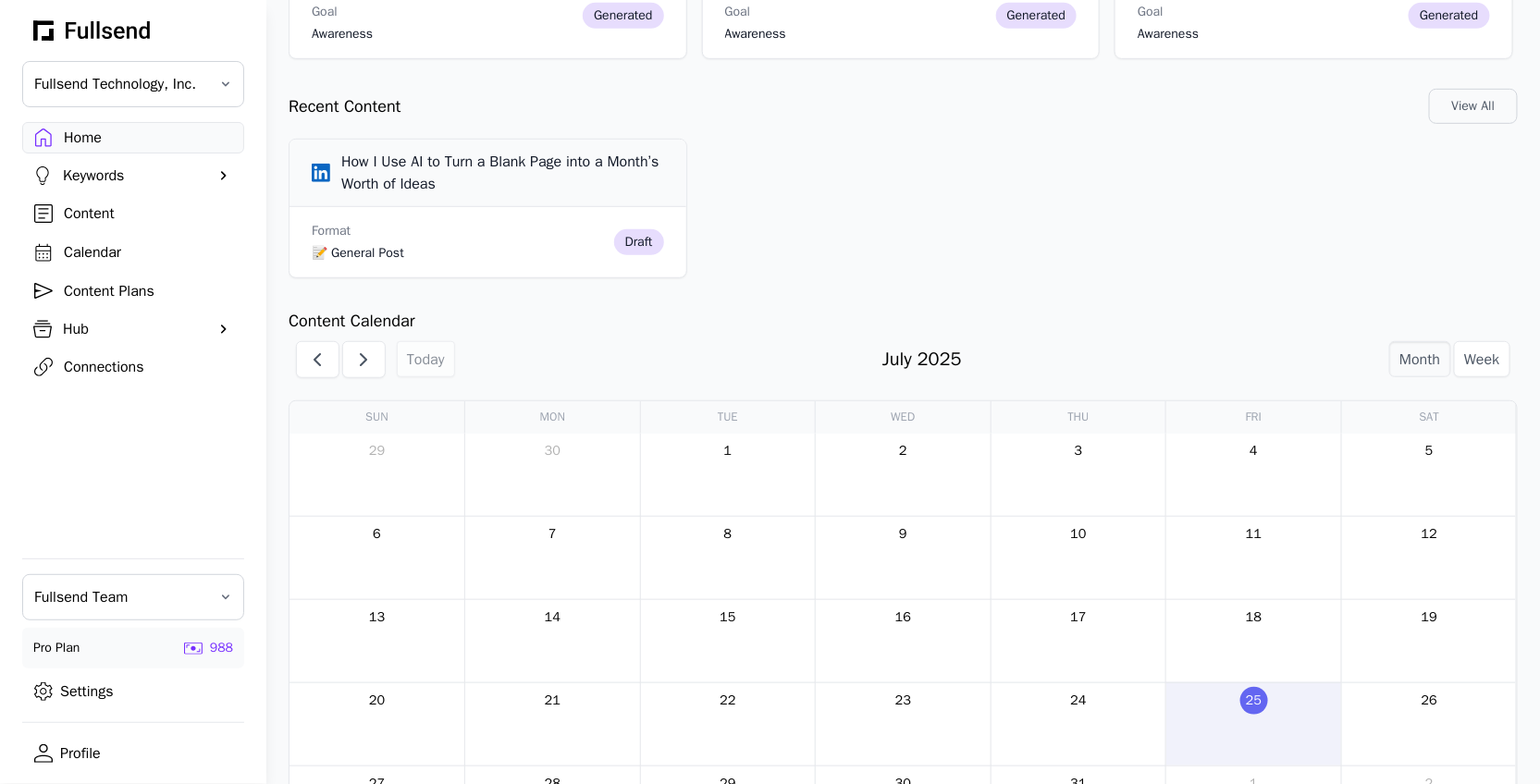 scroll, scrollTop: 513, scrollLeft: 0, axis: vertical 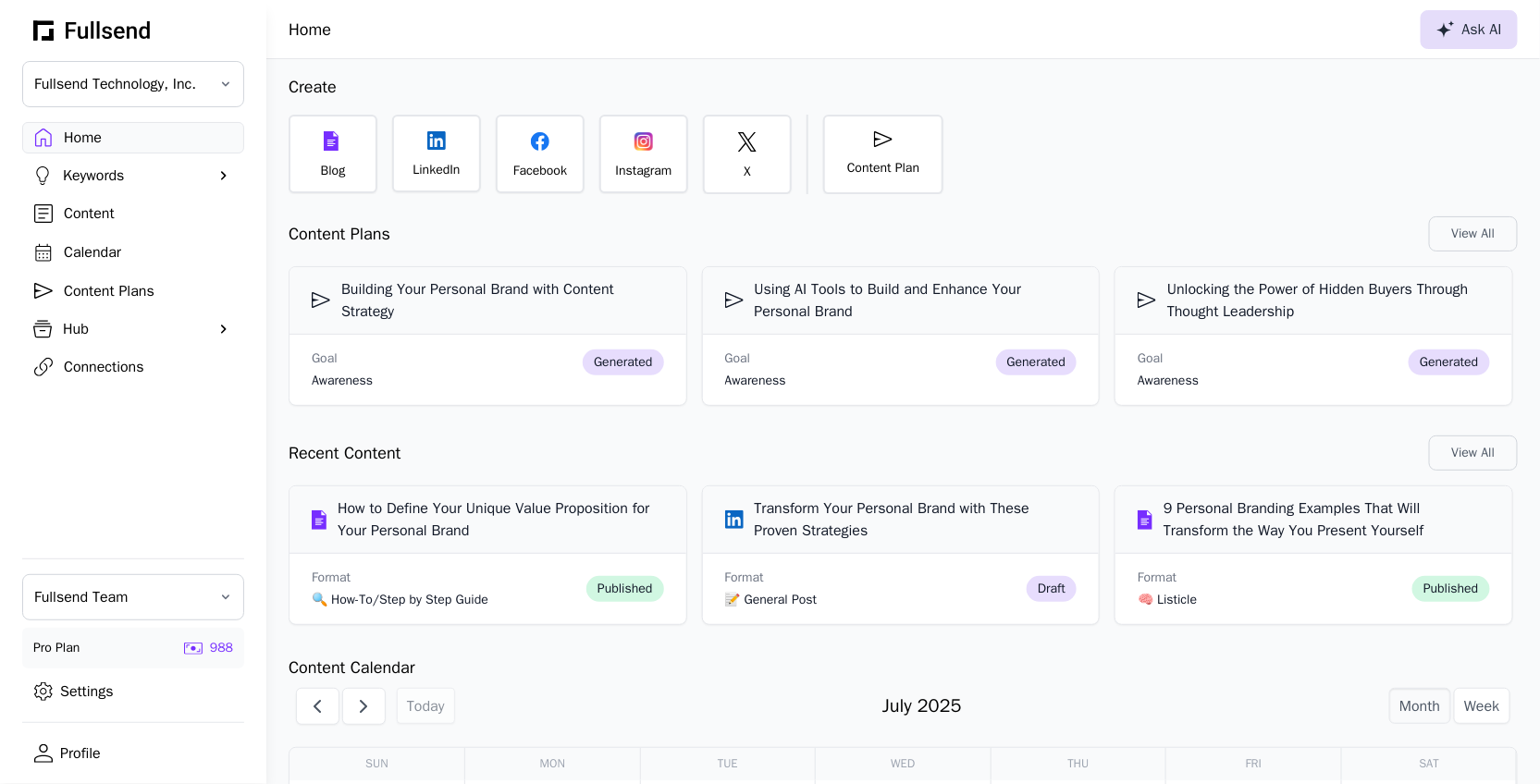 click on "Ask AI" at bounding box center [1469, 30] 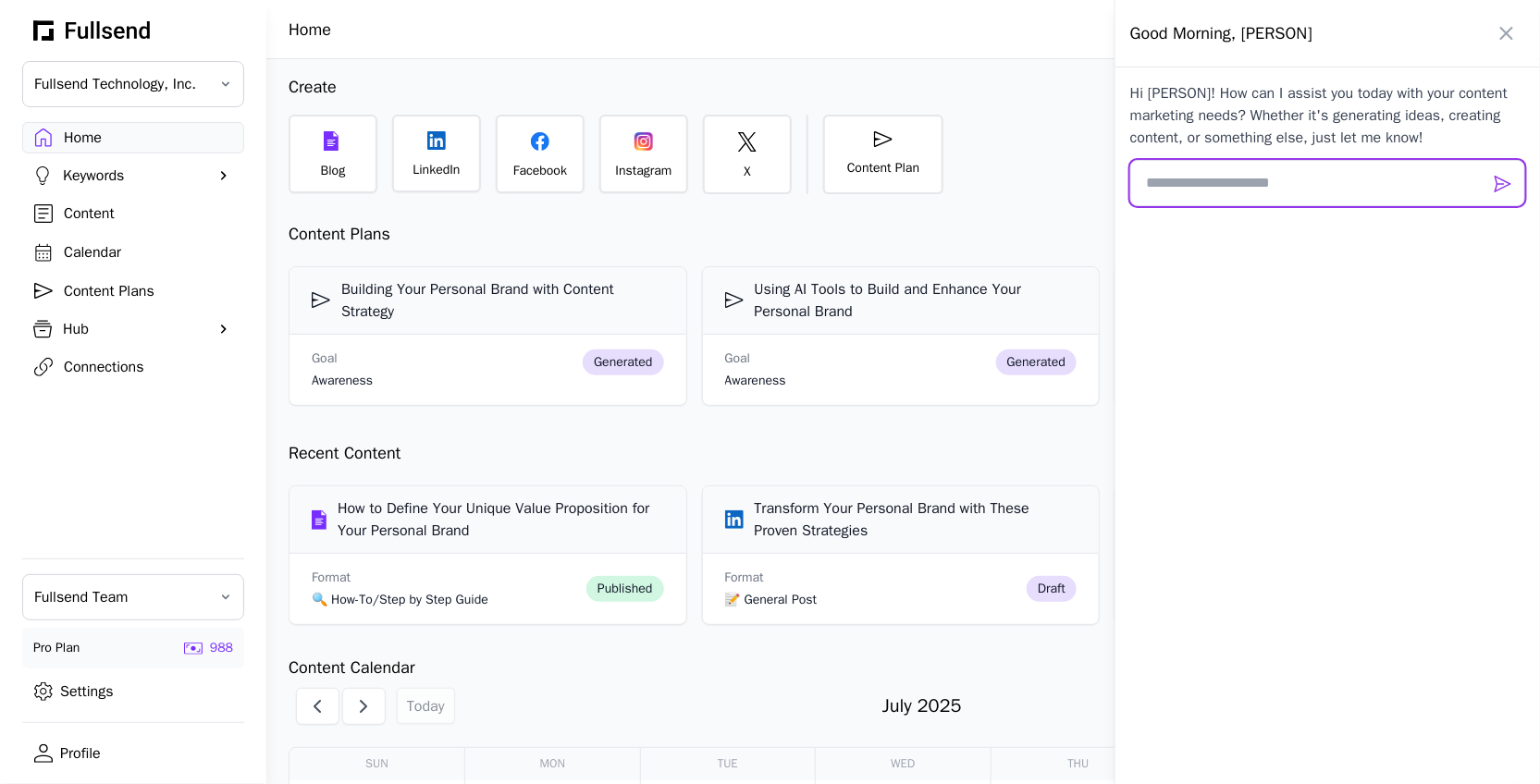 click at bounding box center (1327, 183) 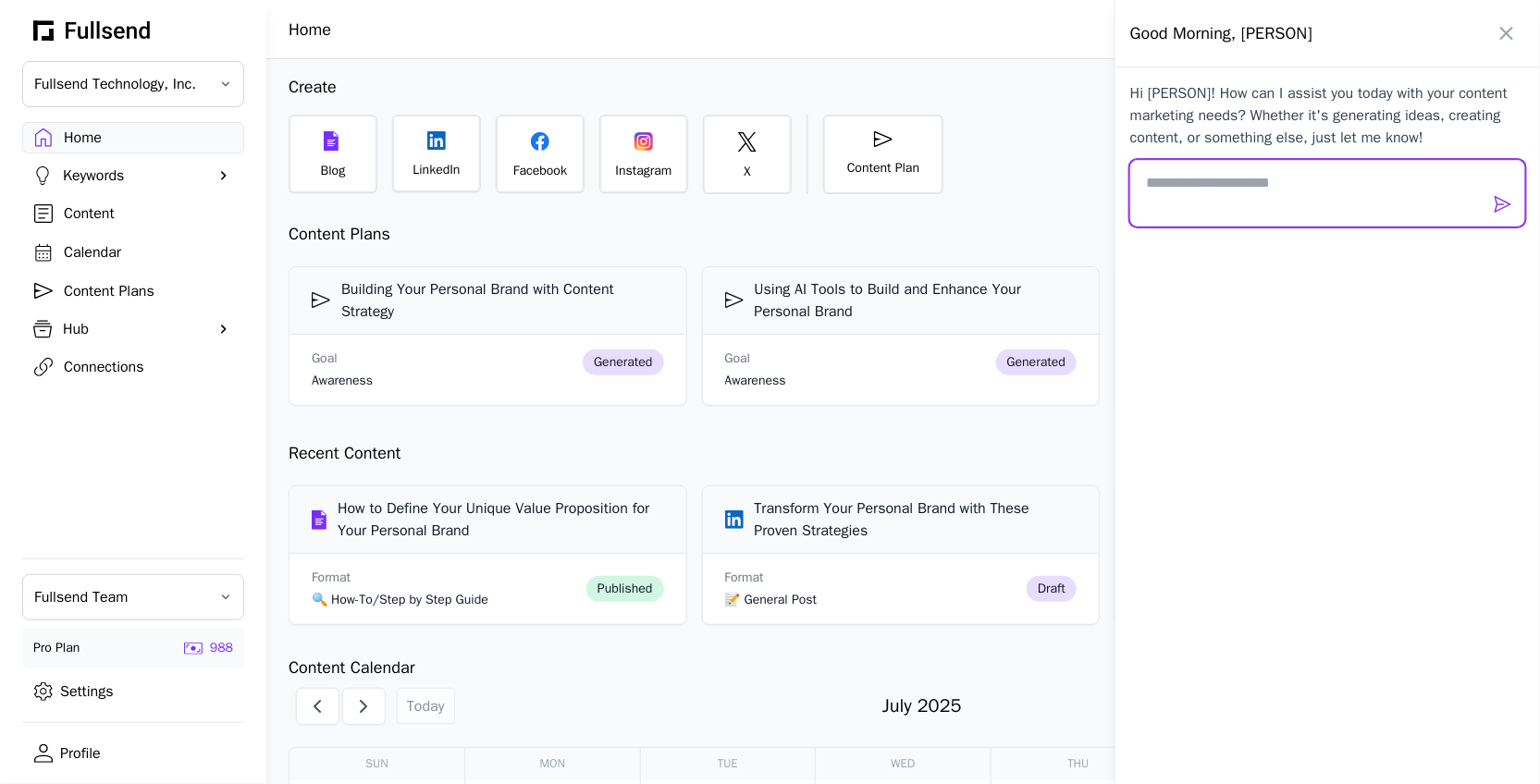 scroll, scrollTop: 0, scrollLeft: 0, axis: both 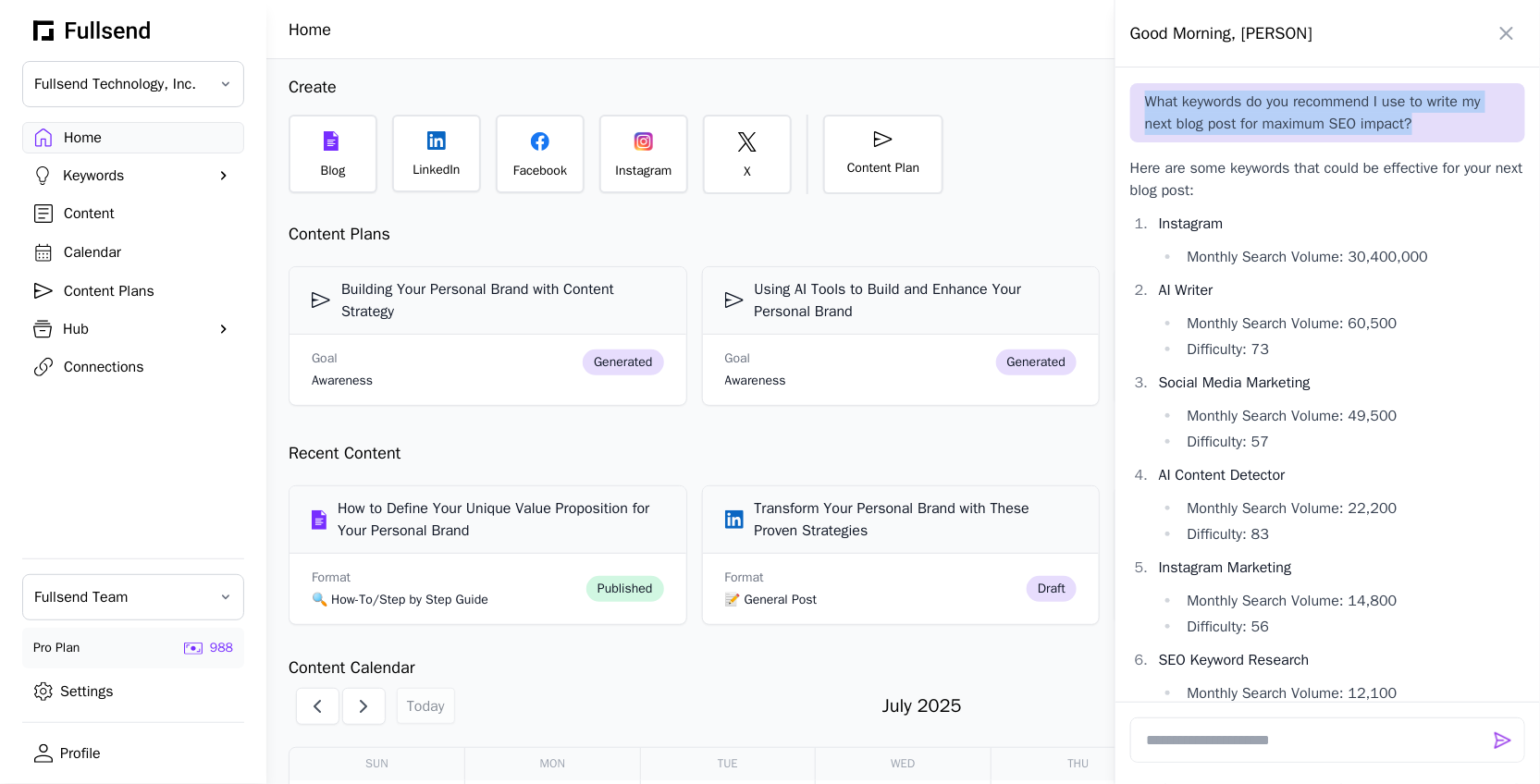 drag, startPoint x: 1433, startPoint y: 118, endPoint x: 1133, endPoint y: 98, distance: 300.66593 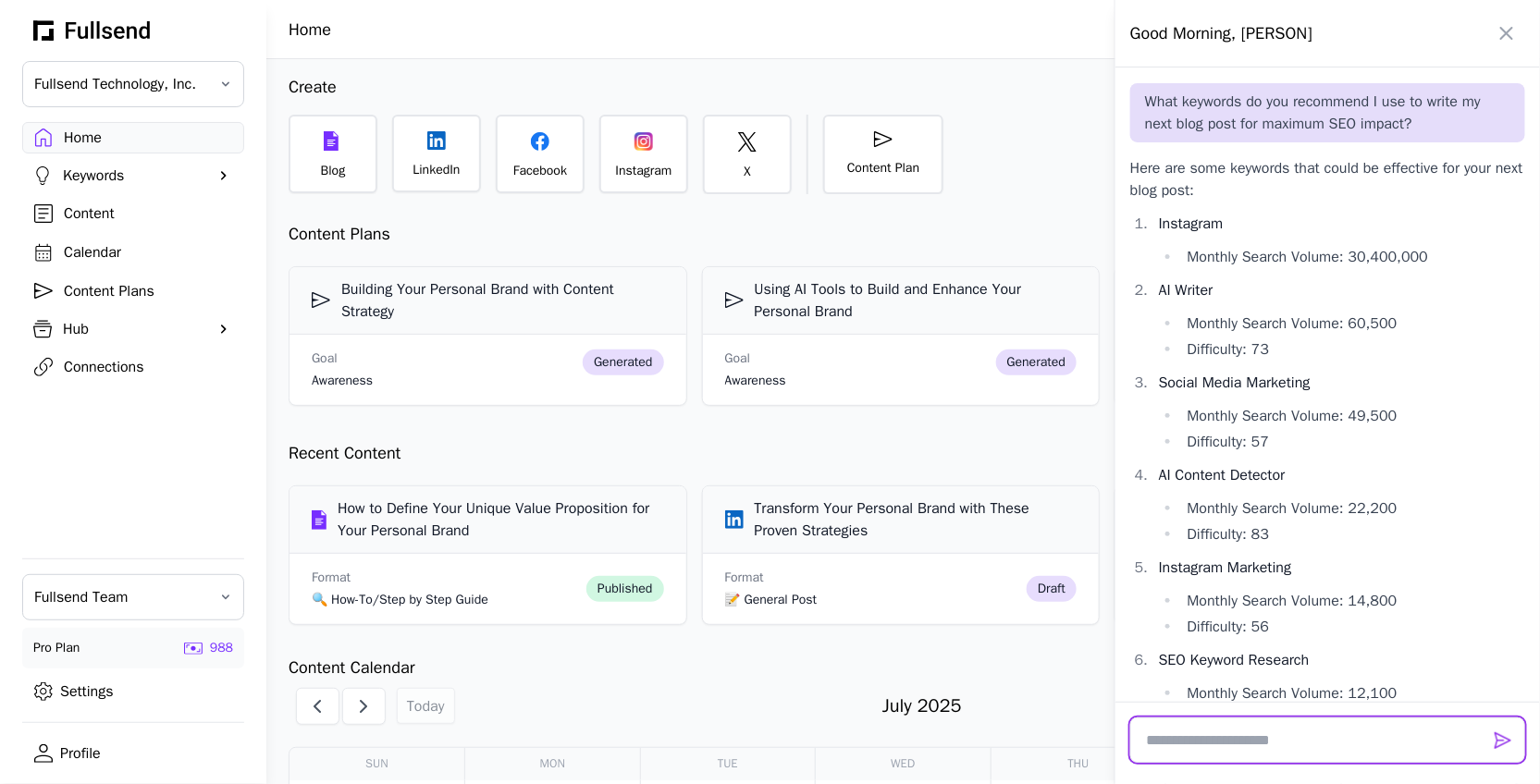 click at bounding box center (1327, 740) 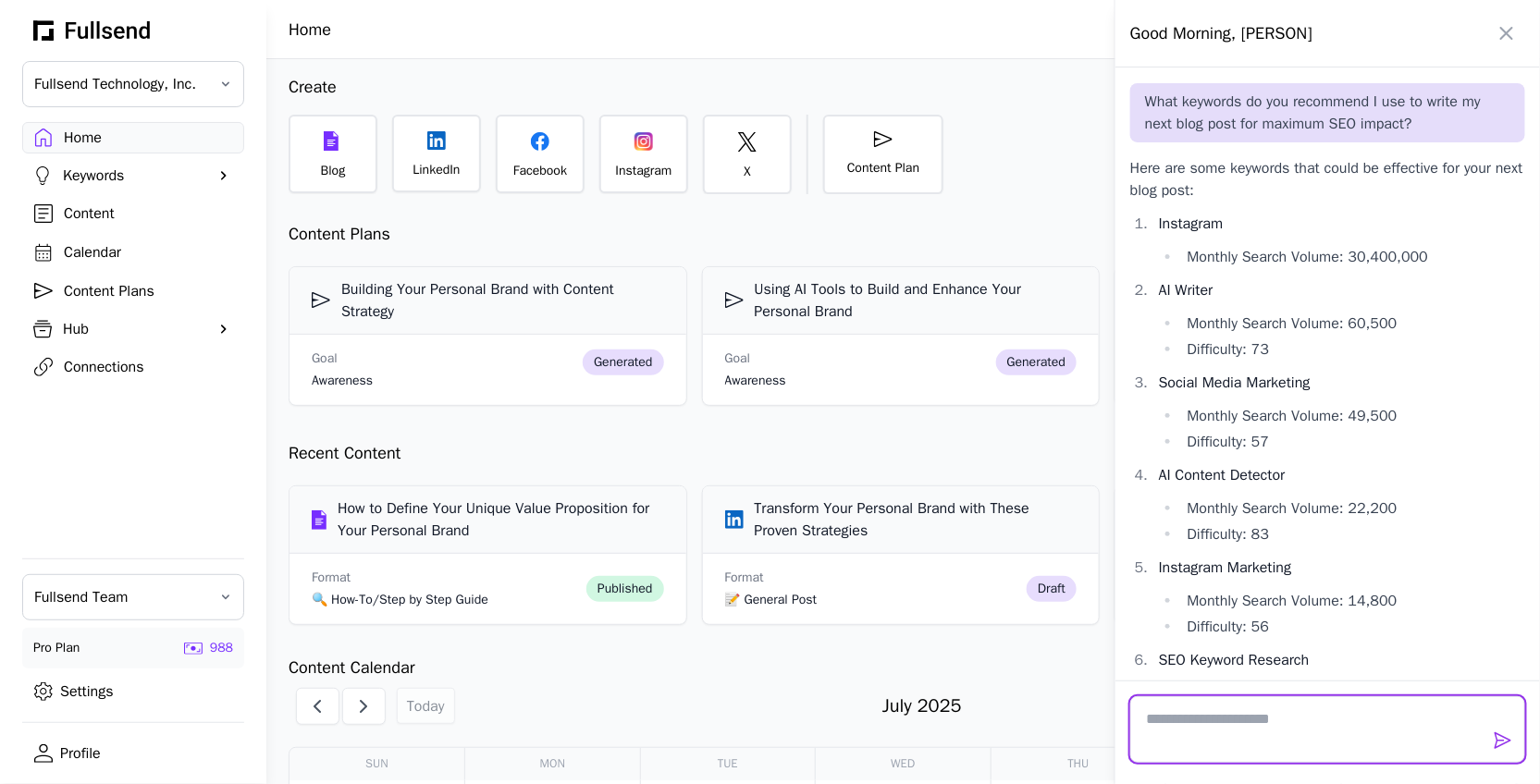scroll, scrollTop: 0, scrollLeft: 0, axis: both 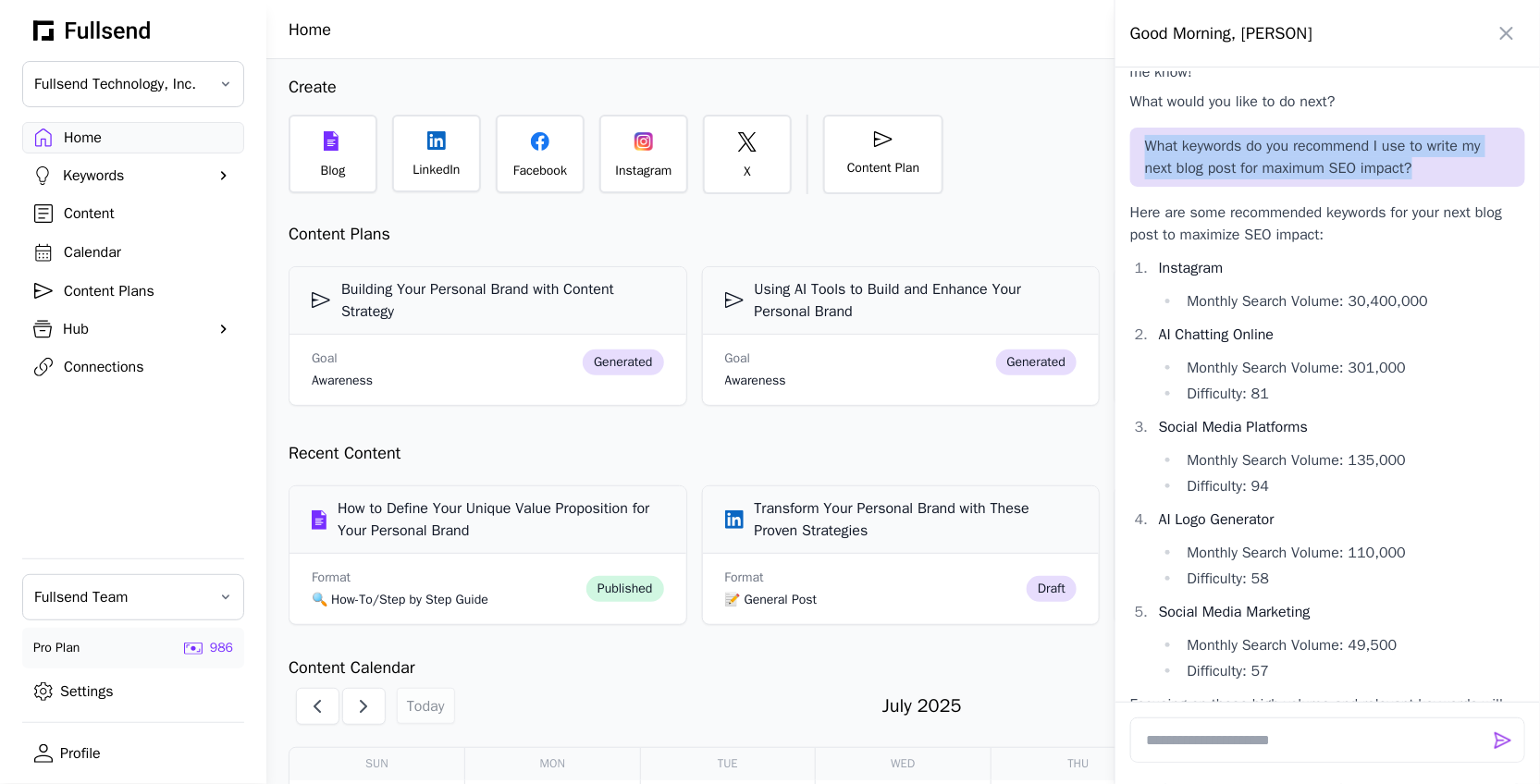 drag, startPoint x: 1431, startPoint y: 168, endPoint x: 1140, endPoint y: 151, distance: 291.4961 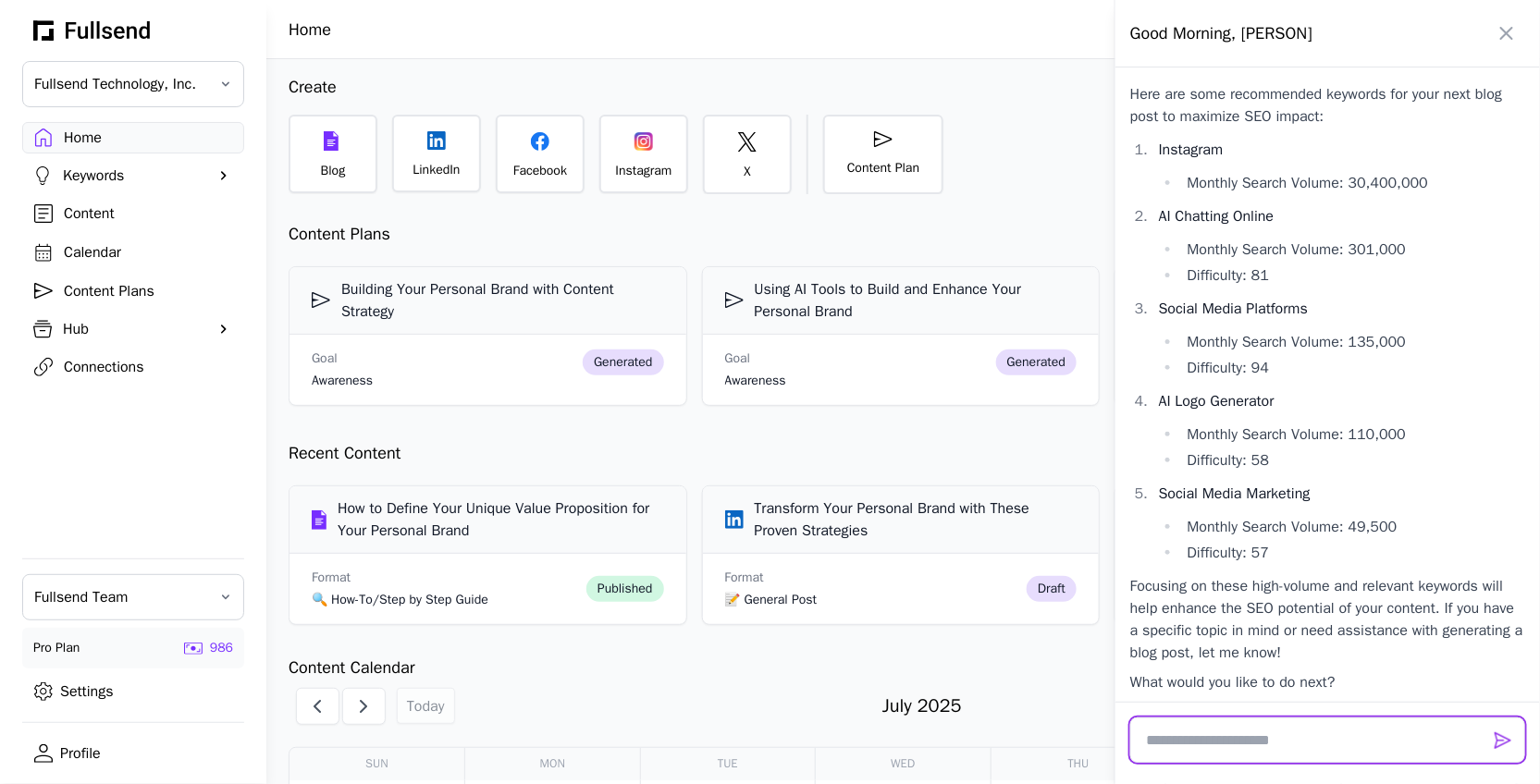 click at bounding box center (1327, 740) 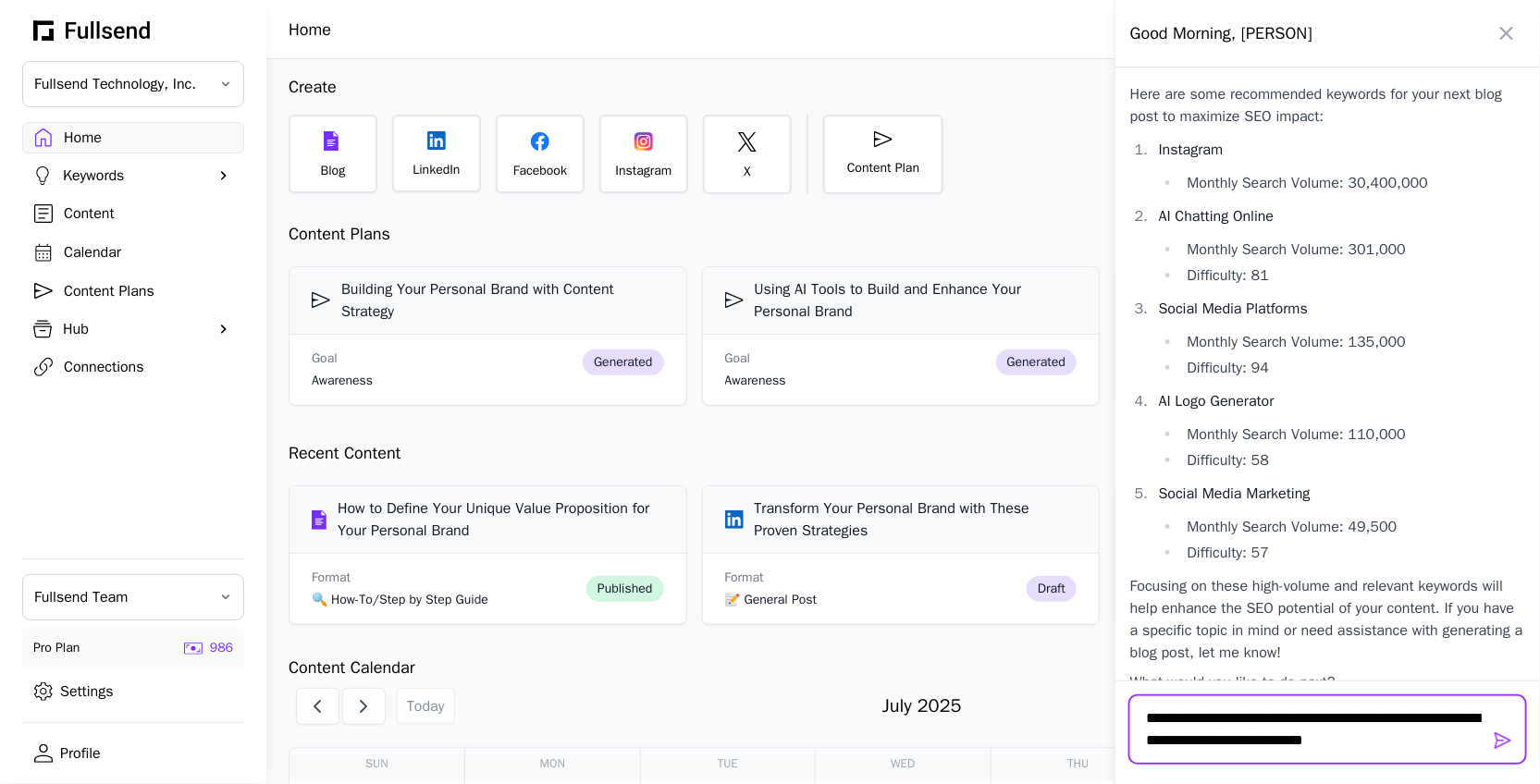 scroll, scrollTop: 0, scrollLeft: 0, axis: both 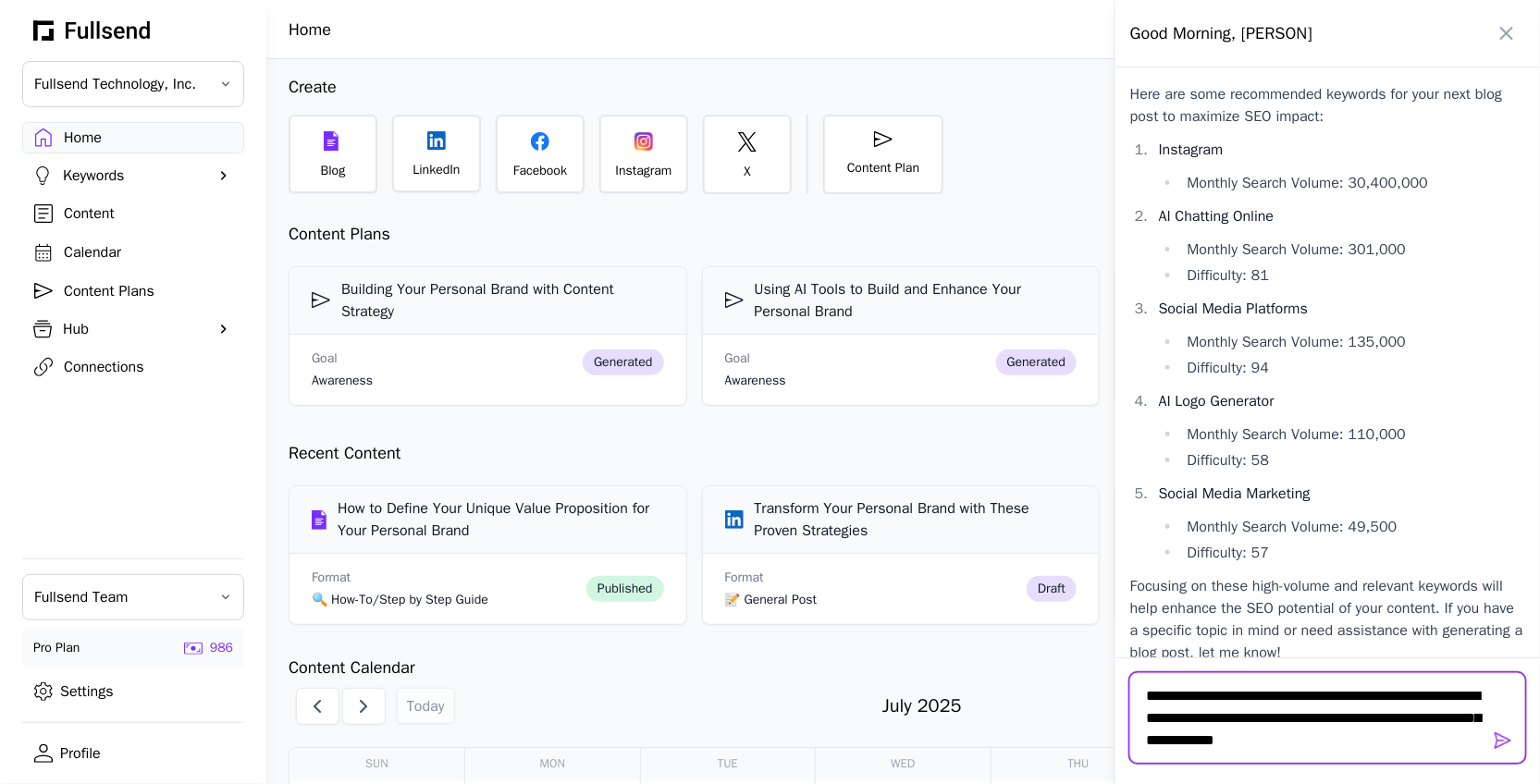 type on "**********" 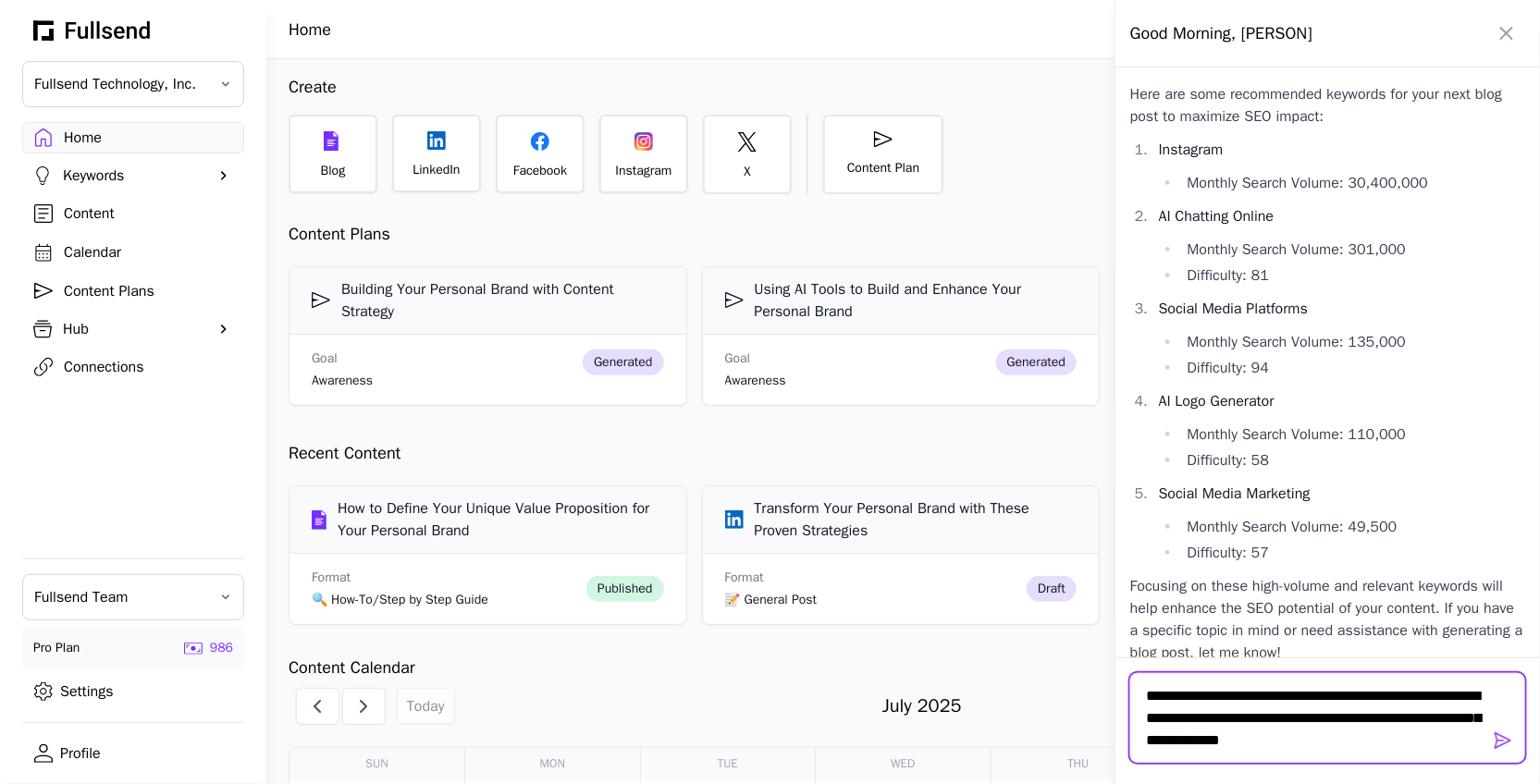type 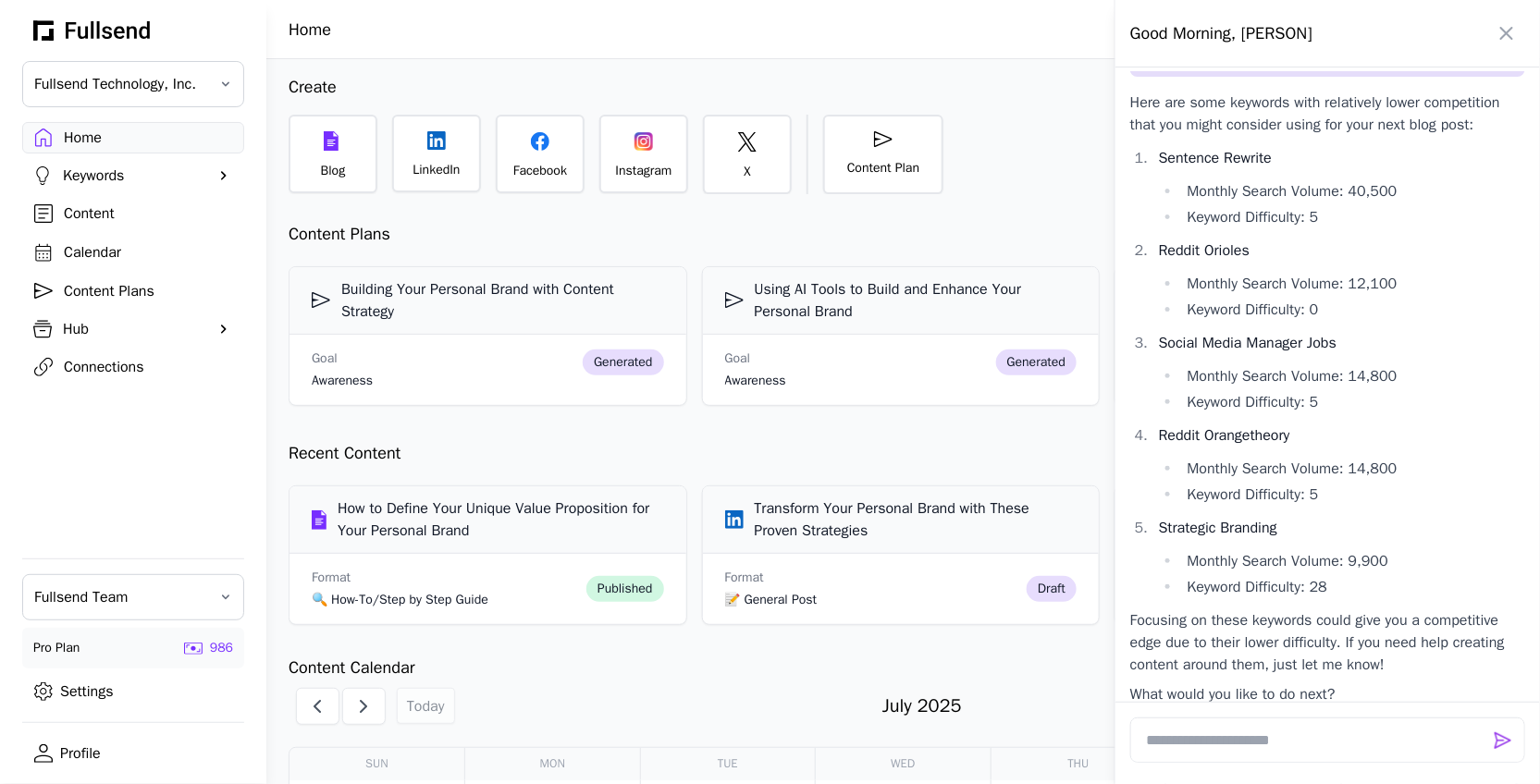 scroll, scrollTop: 1671, scrollLeft: 0, axis: vertical 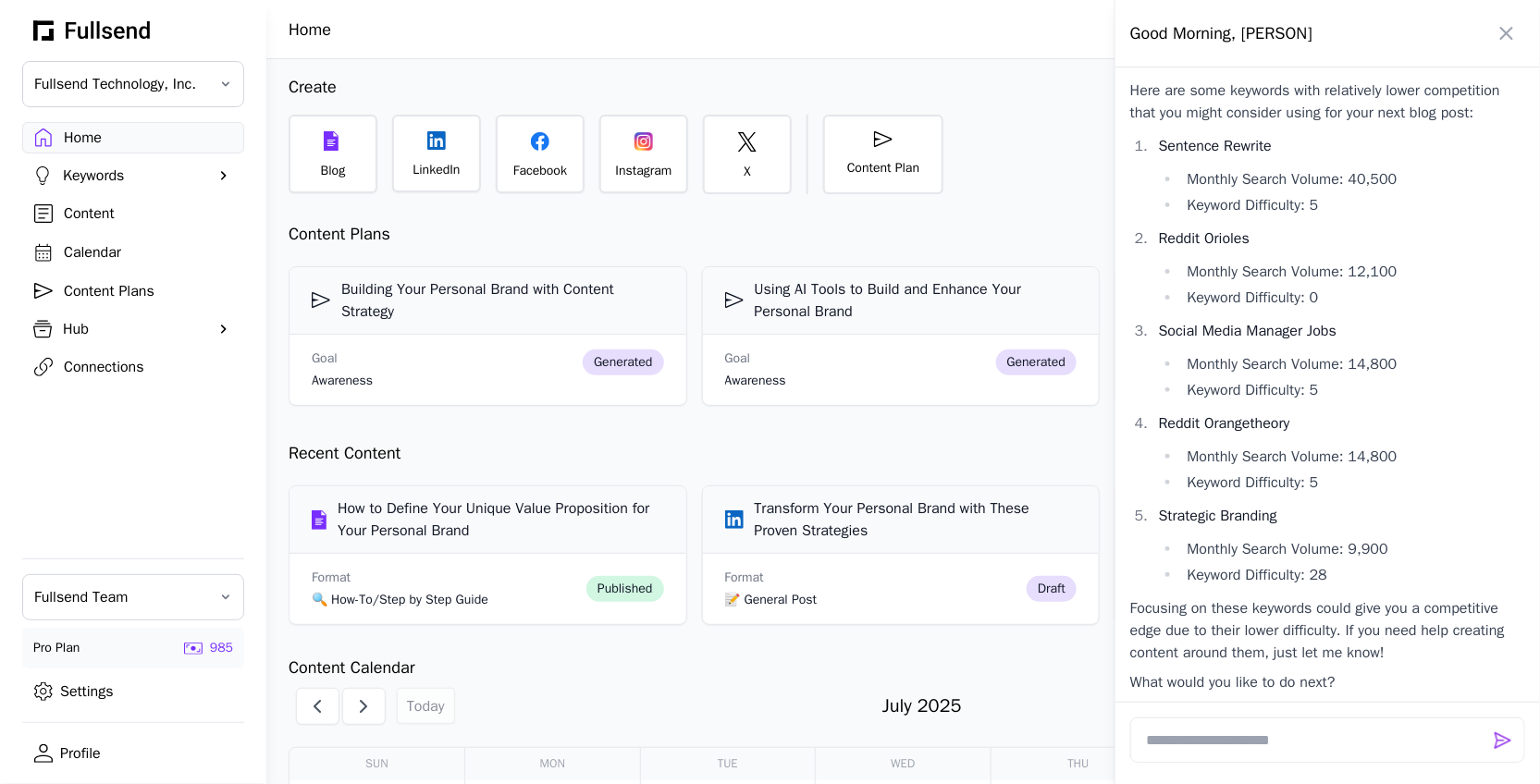 click at bounding box center (770, 392) 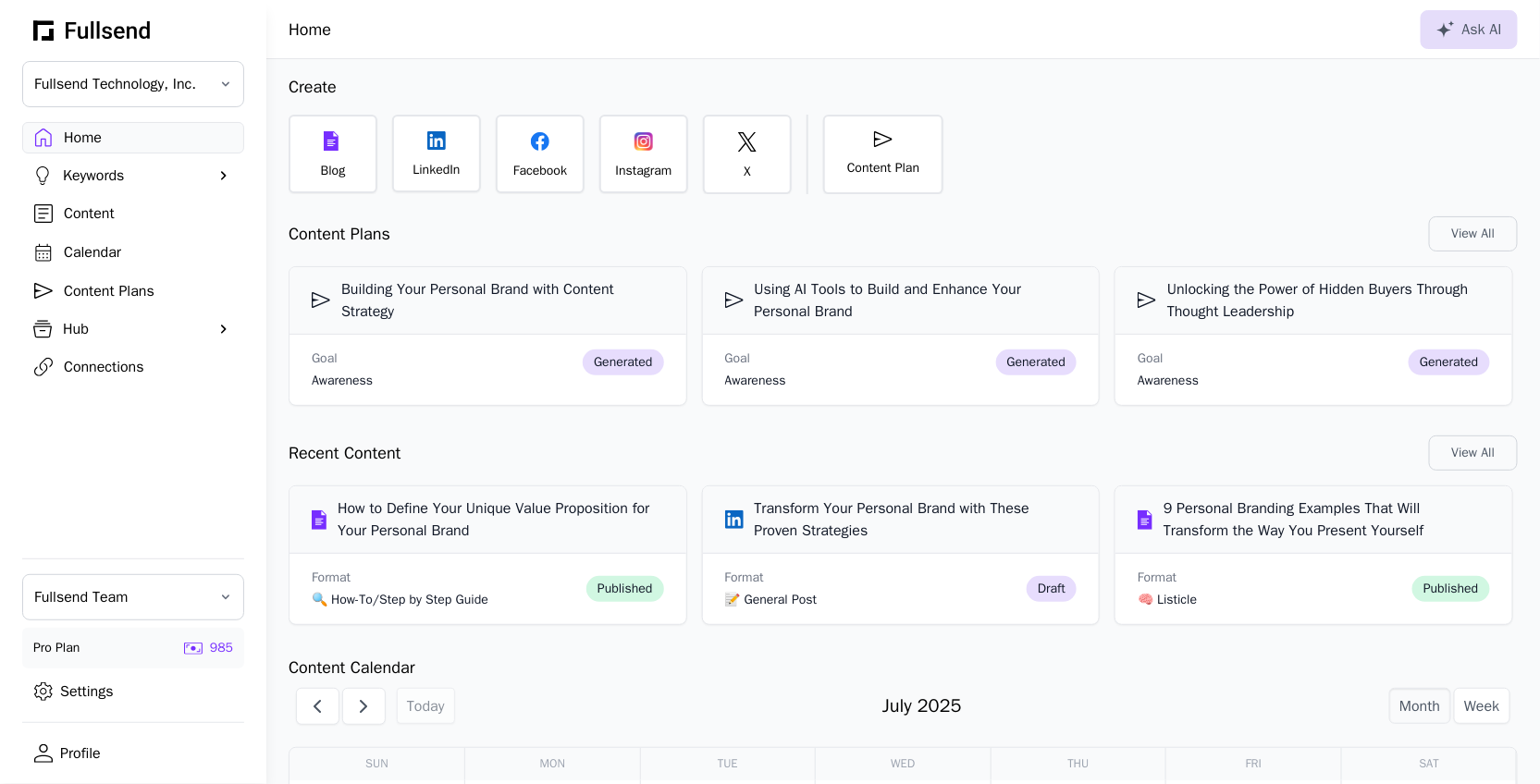 click on "Content Plans" at bounding box center [148, 291] 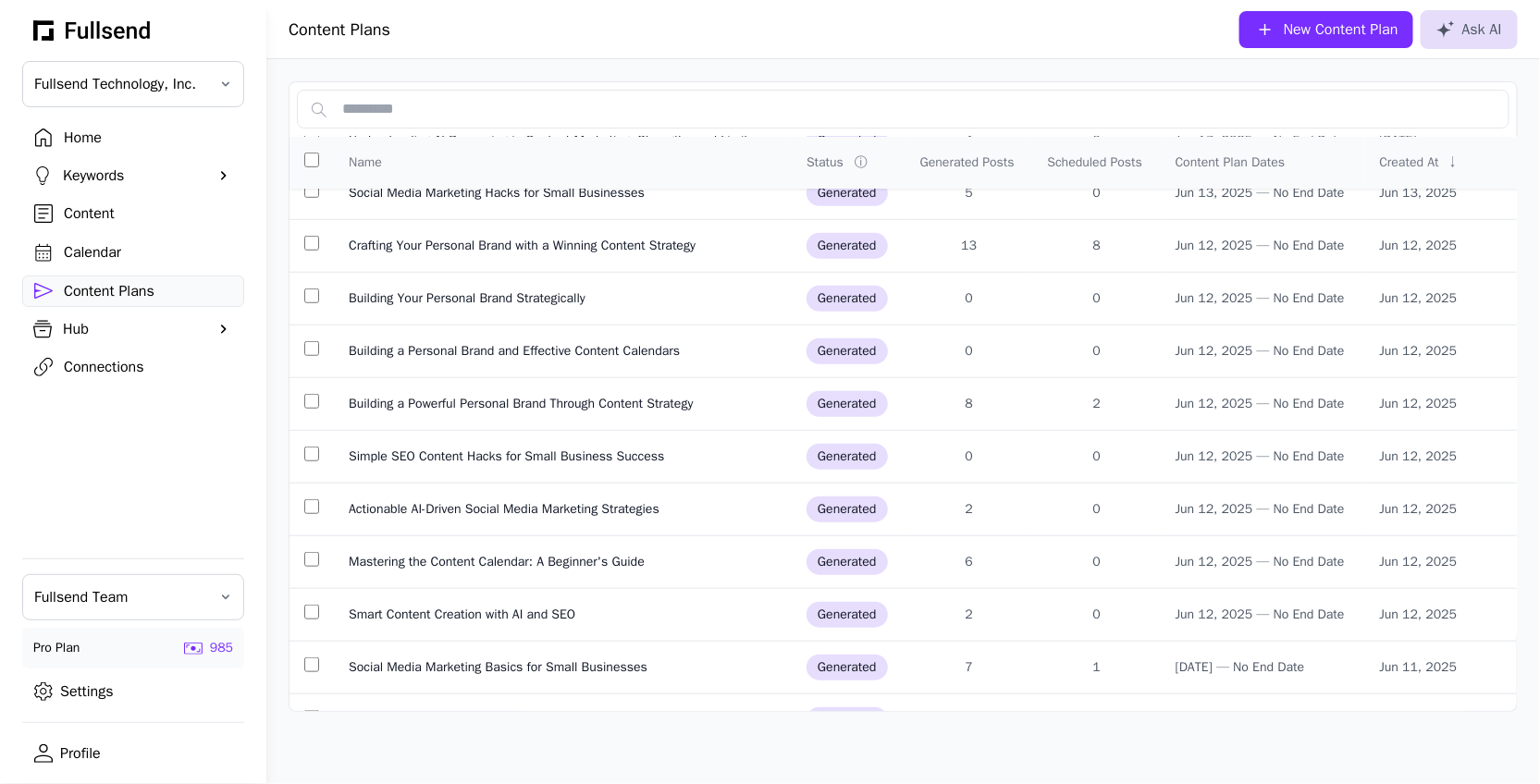 scroll, scrollTop: 590, scrollLeft: 0, axis: vertical 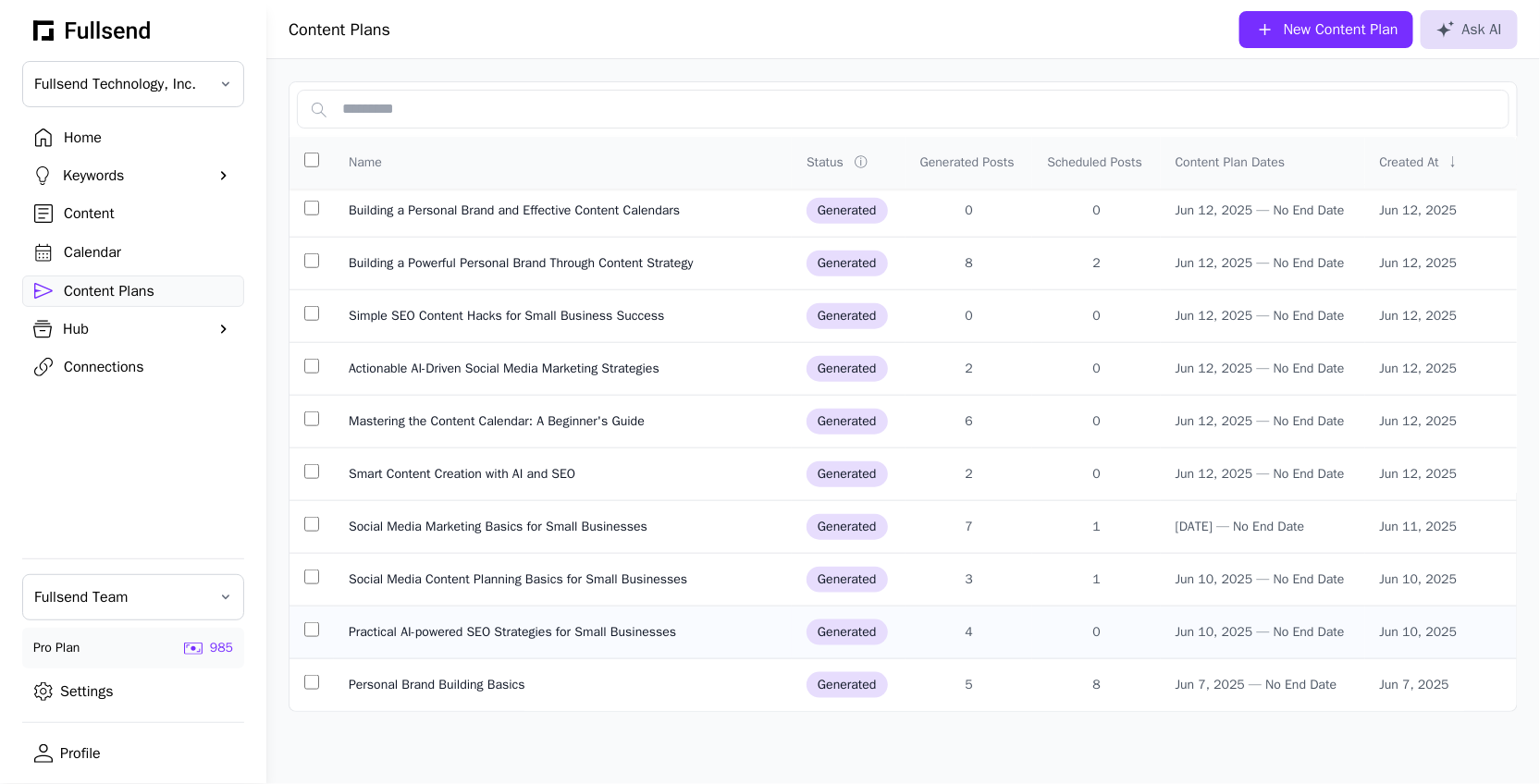 click on "Practical AI-powered SEO Strategies for Small Businesses" 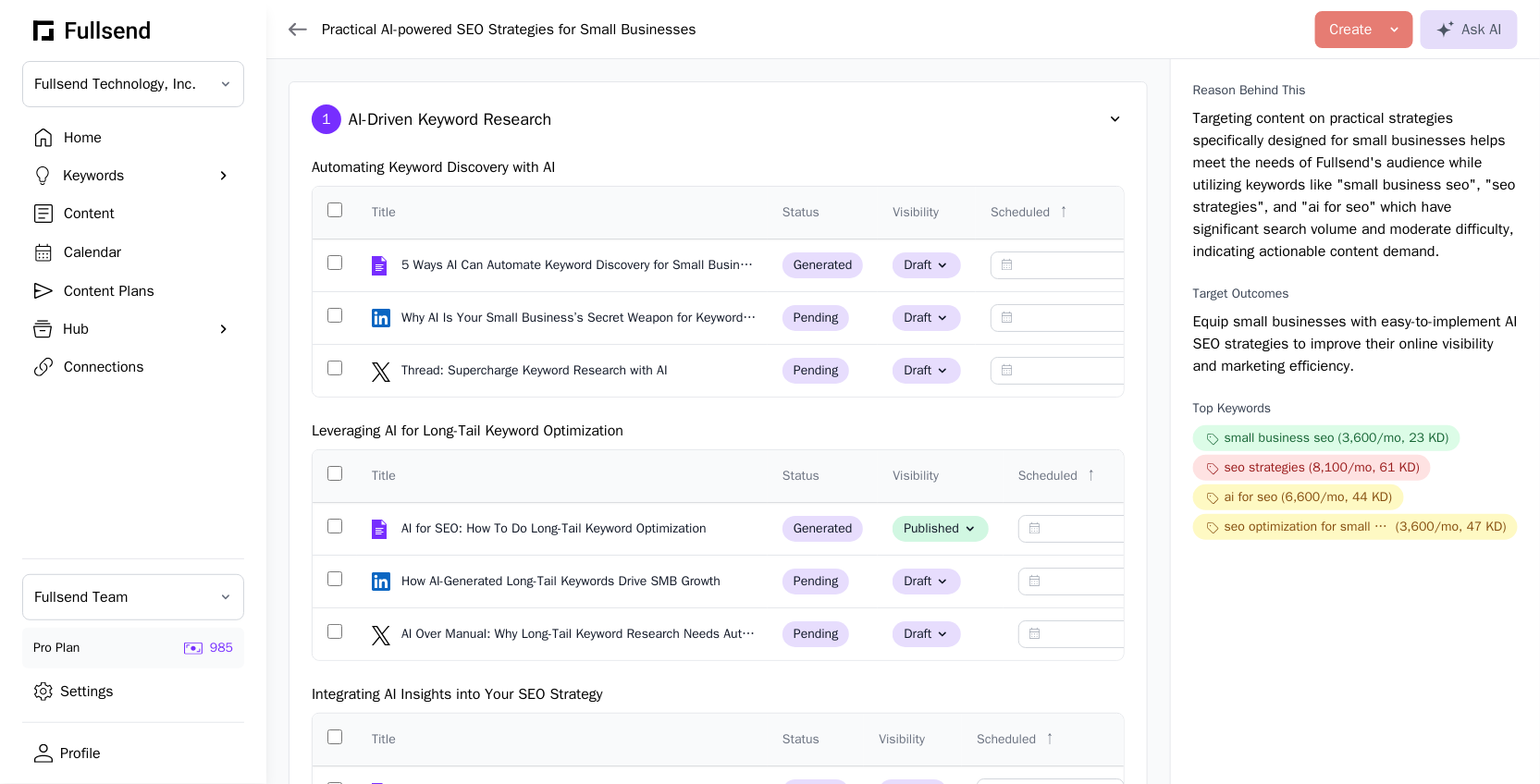 click at bounding box center [1115, 119] 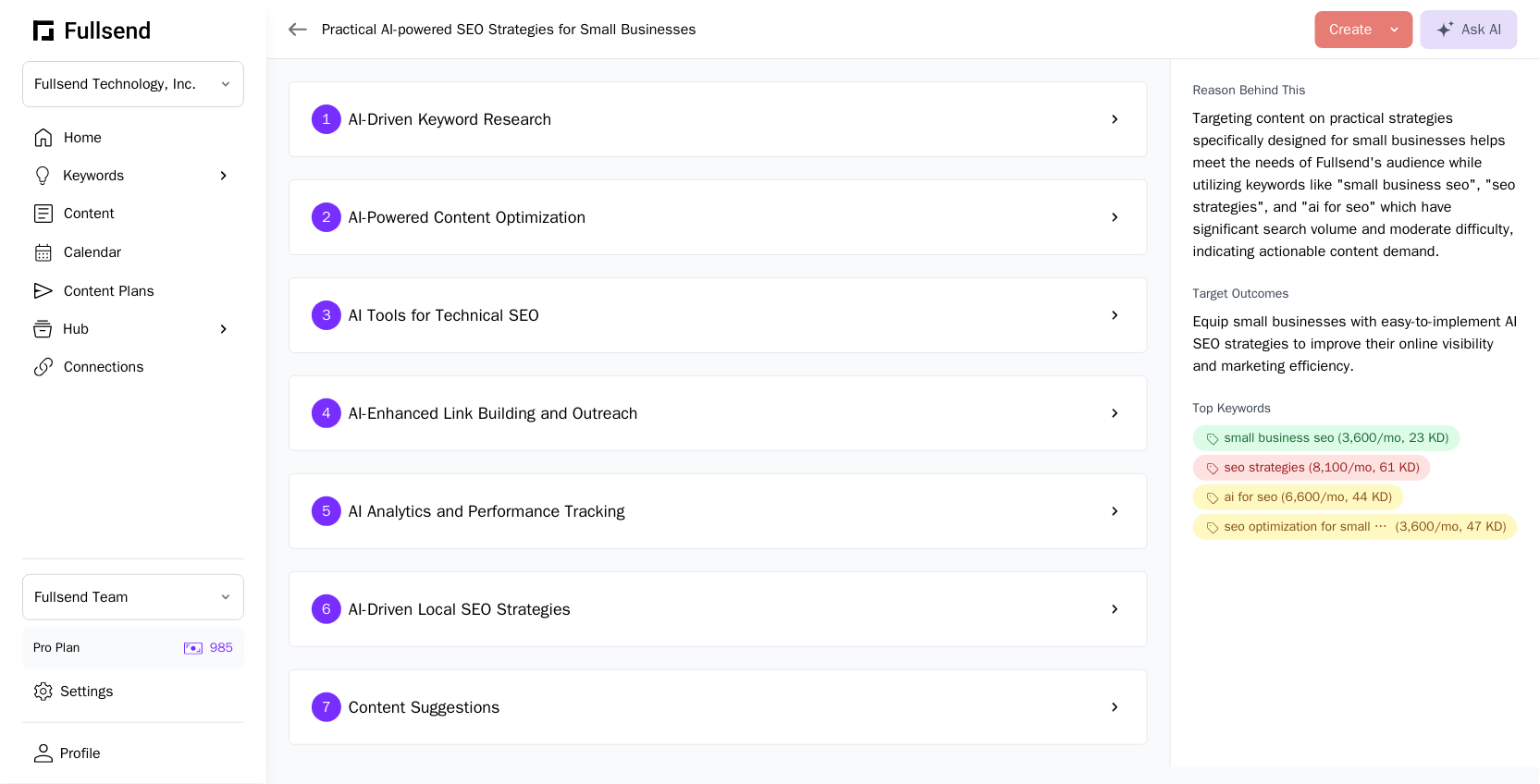 click at bounding box center [1115, 119] 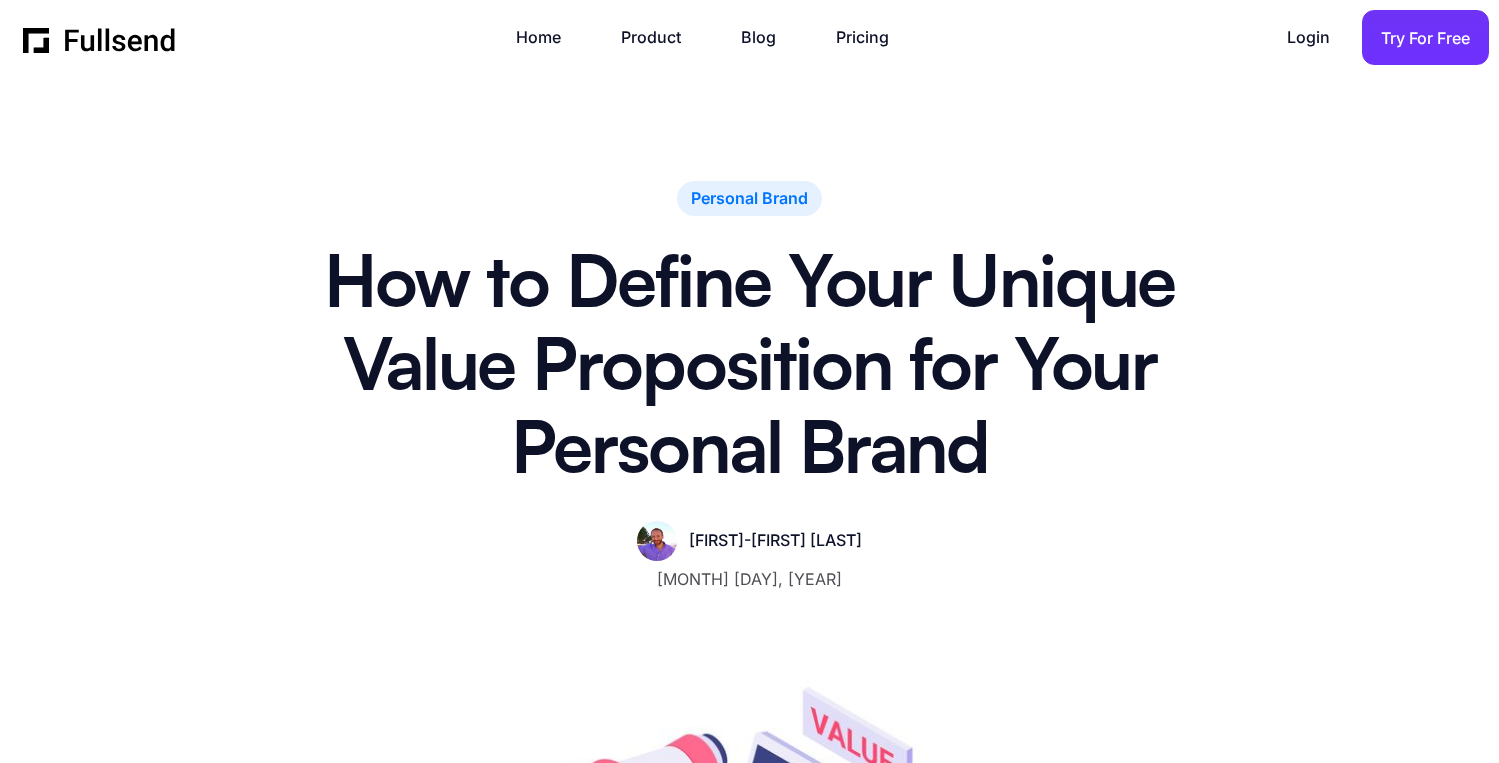 scroll, scrollTop: 0, scrollLeft: 0, axis: both 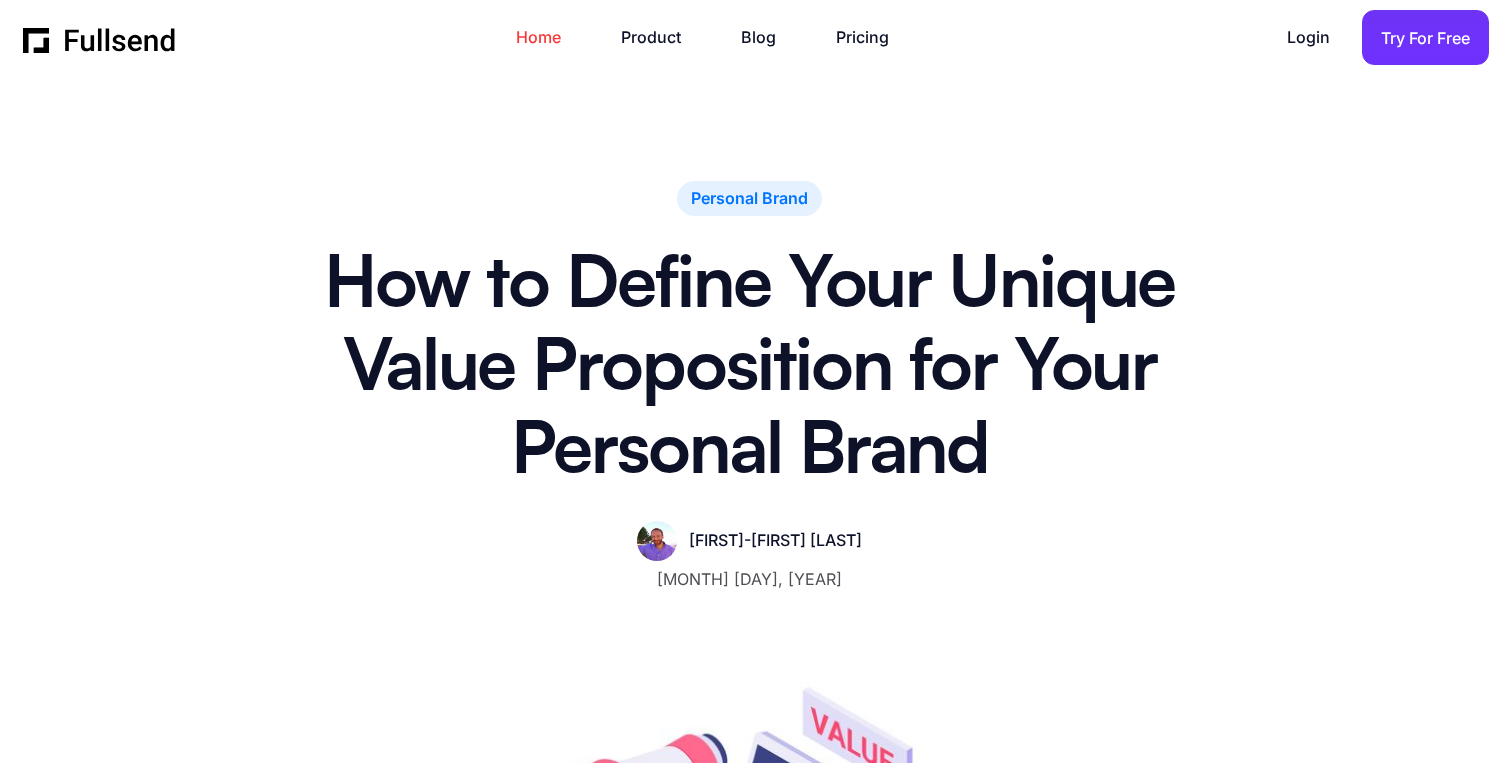 click on "Home" at bounding box center [548, 37] 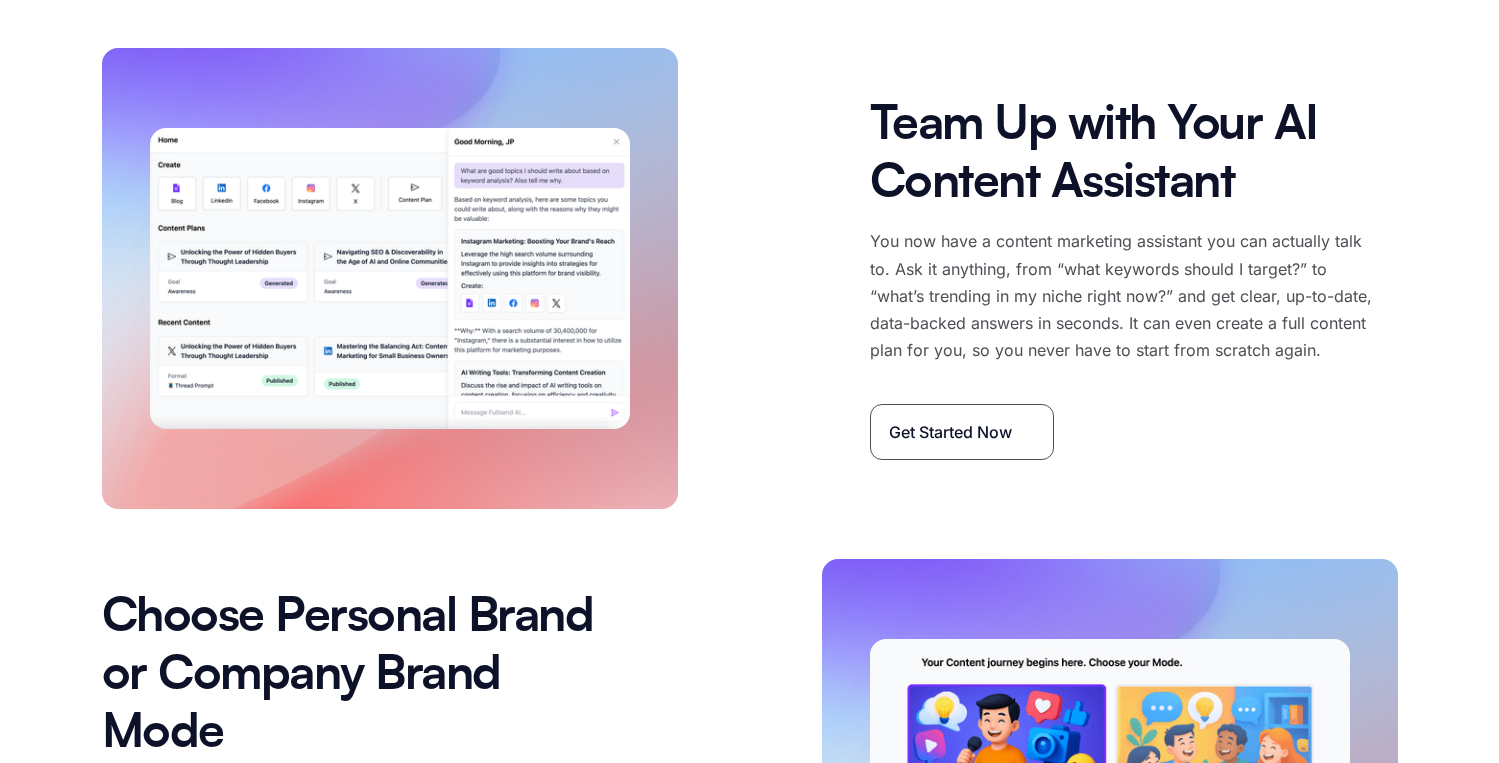 scroll, scrollTop: 2957, scrollLeft: 0, axis: vertical 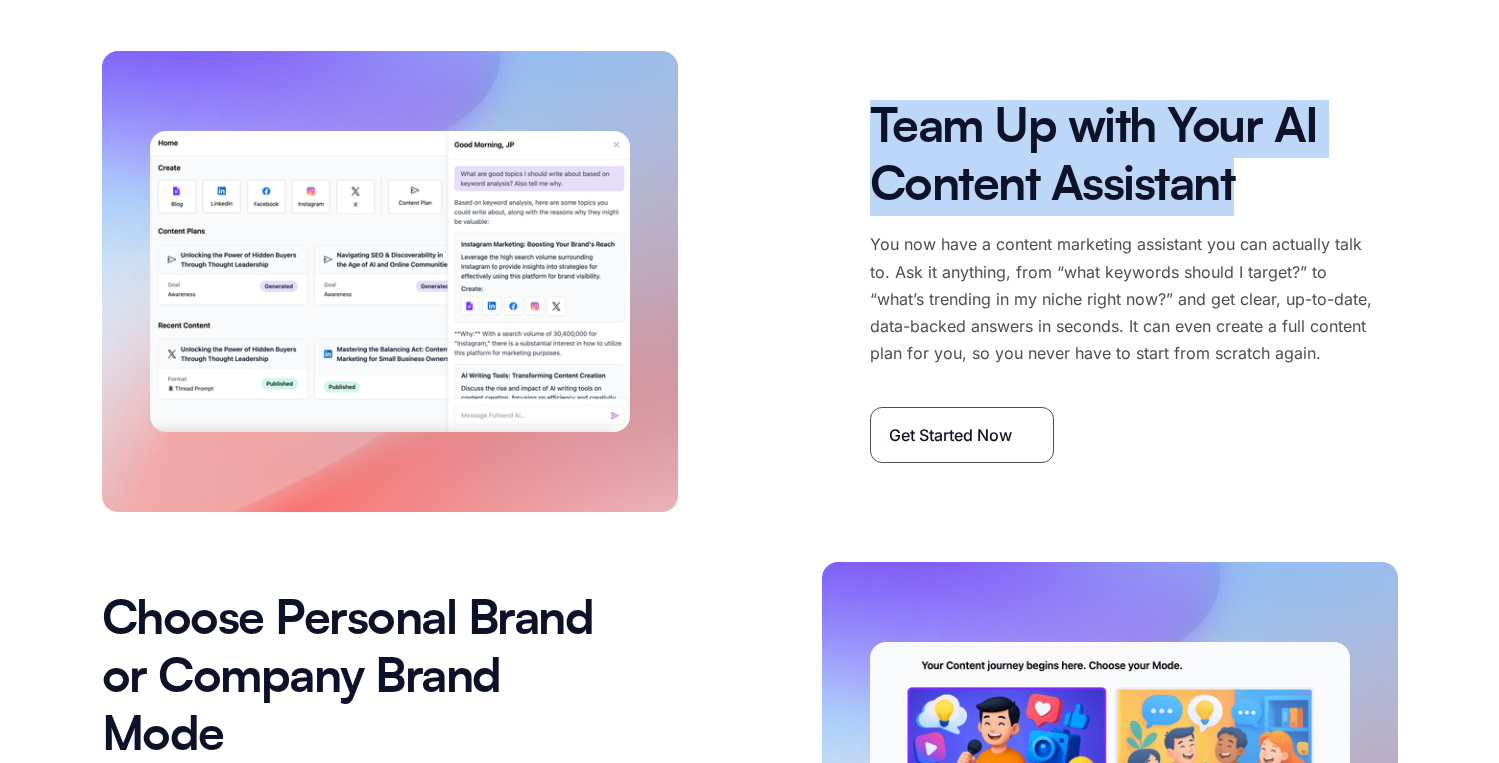 drag, startPoint x: 1231, startPoint y: 177, endPoint x: 853, endPoint y: 117, distance: 382.73227 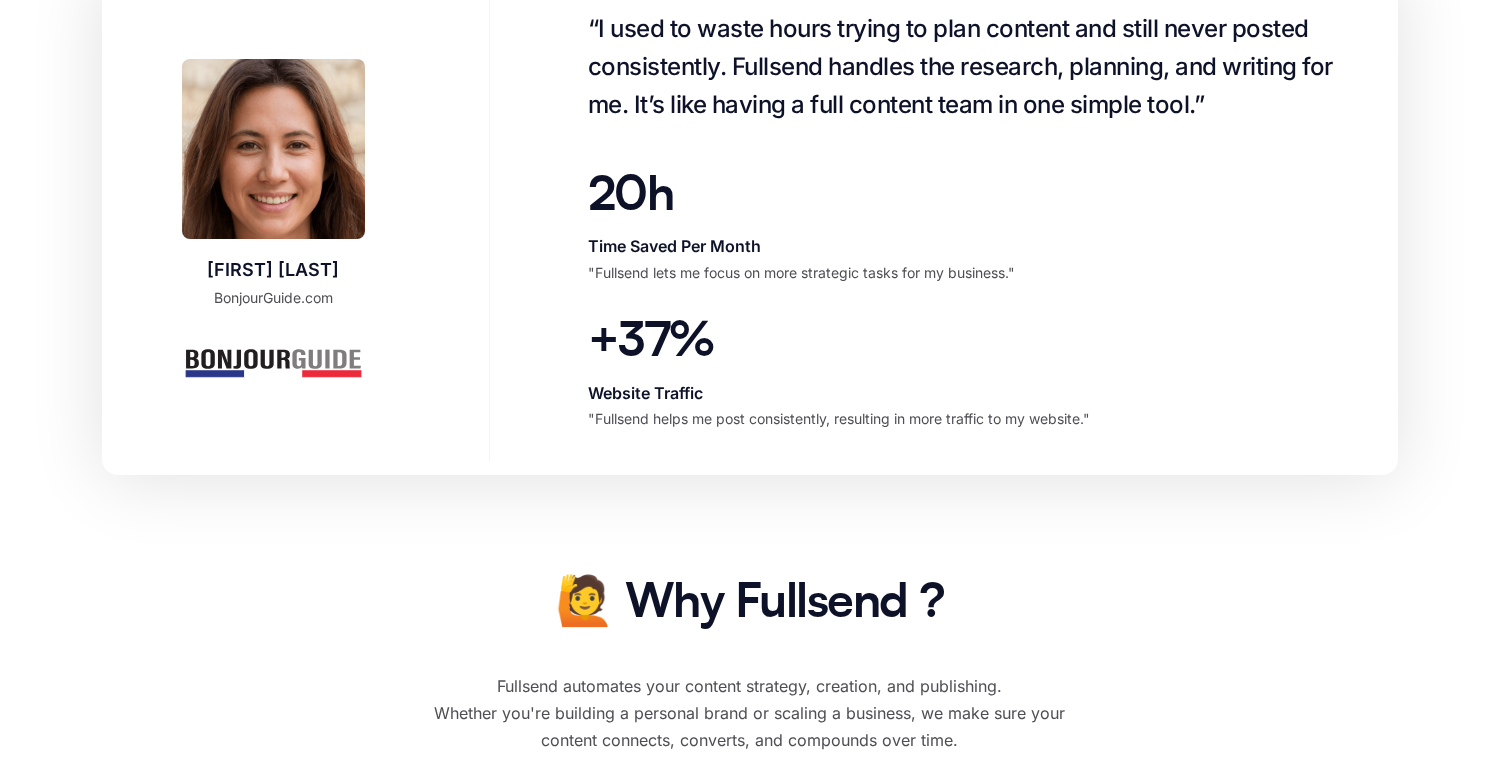 scroll, scrollTop: 0, scrollLeft: 0, axis: both 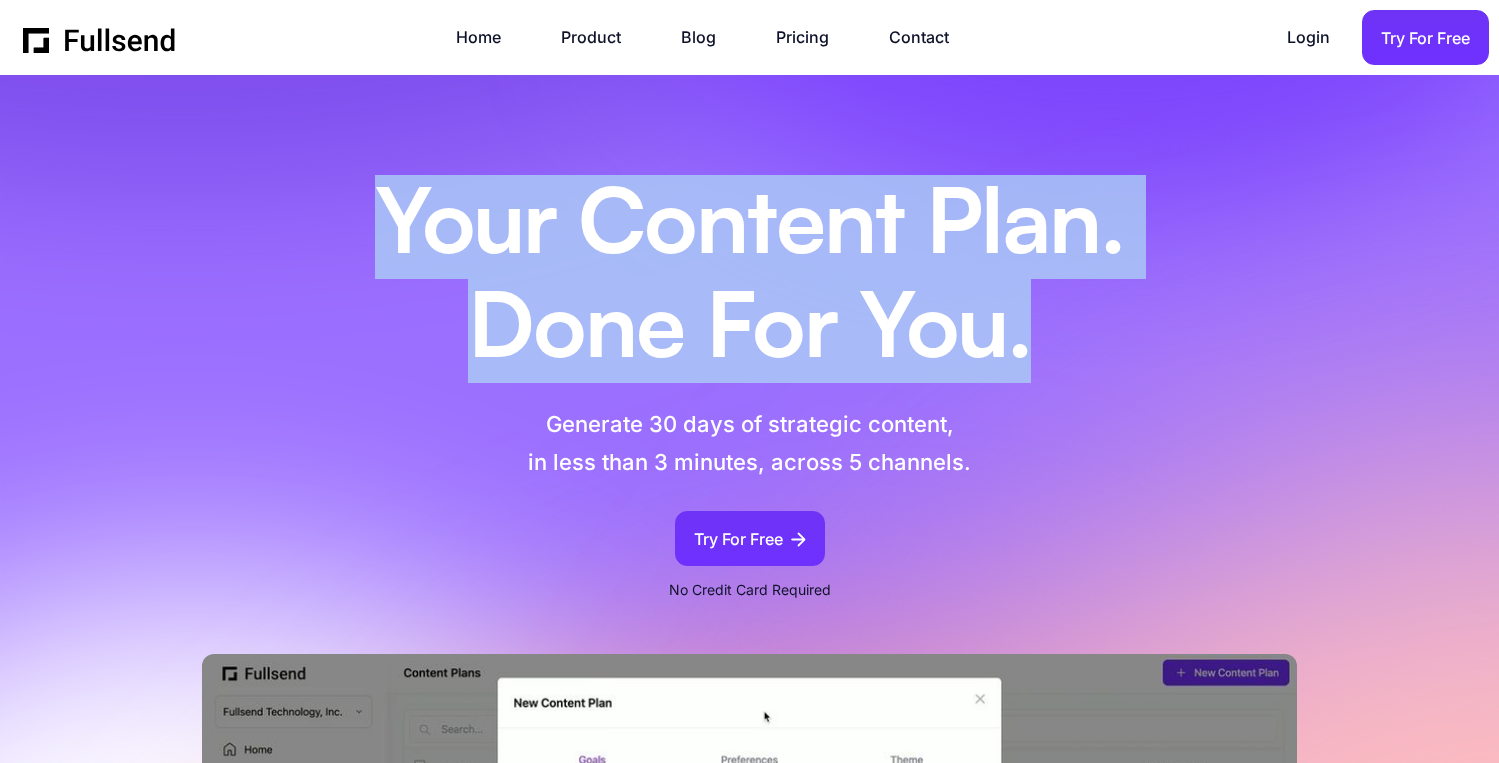 drag, startPoint x: 1042, startPoint y: 358, endPoint x: 369, endPoint y: 238, distance: 683.6147 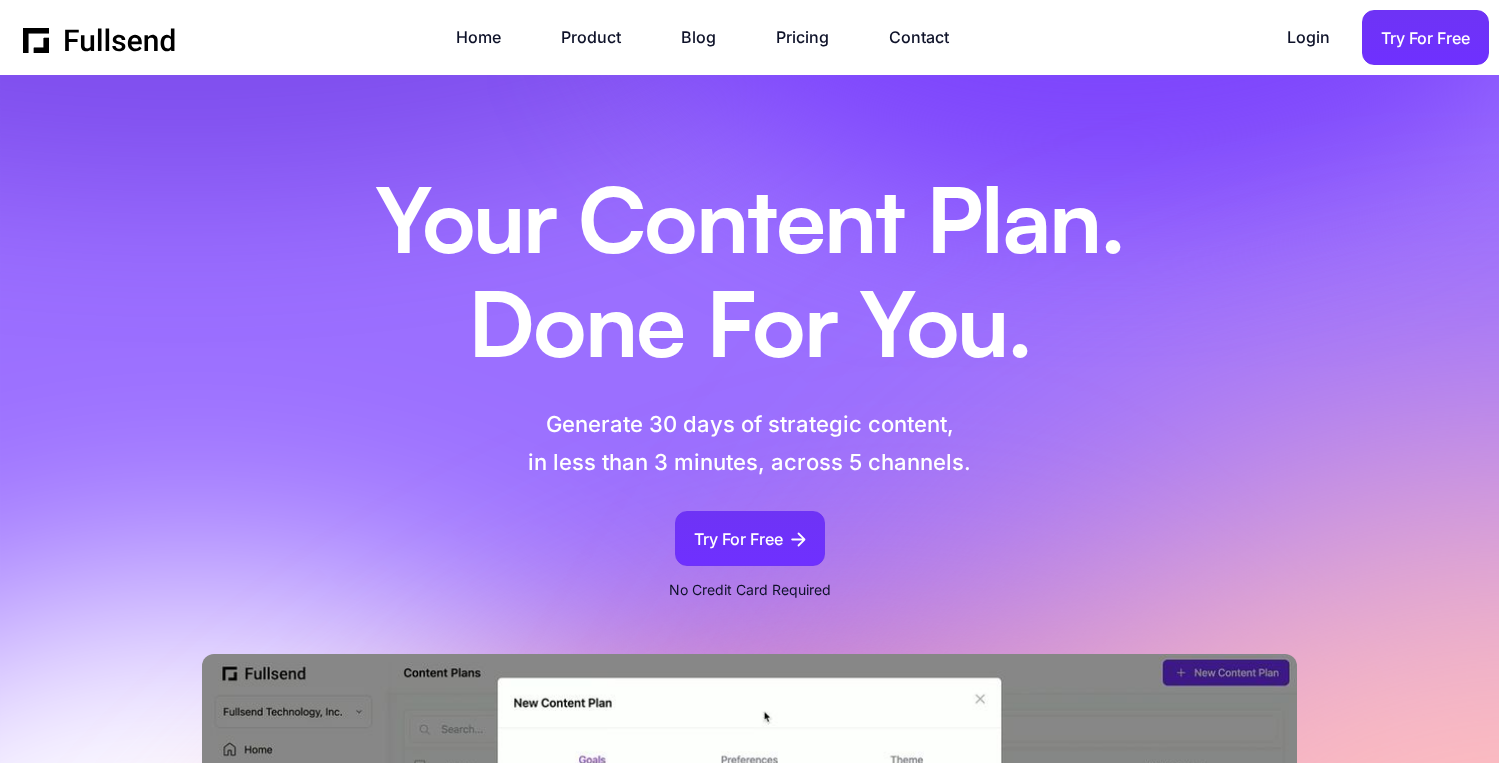 click on "Generate 30 days of strategic content,  in less than 3 minutes, across 5 channels." at bounding box center (749, 443) 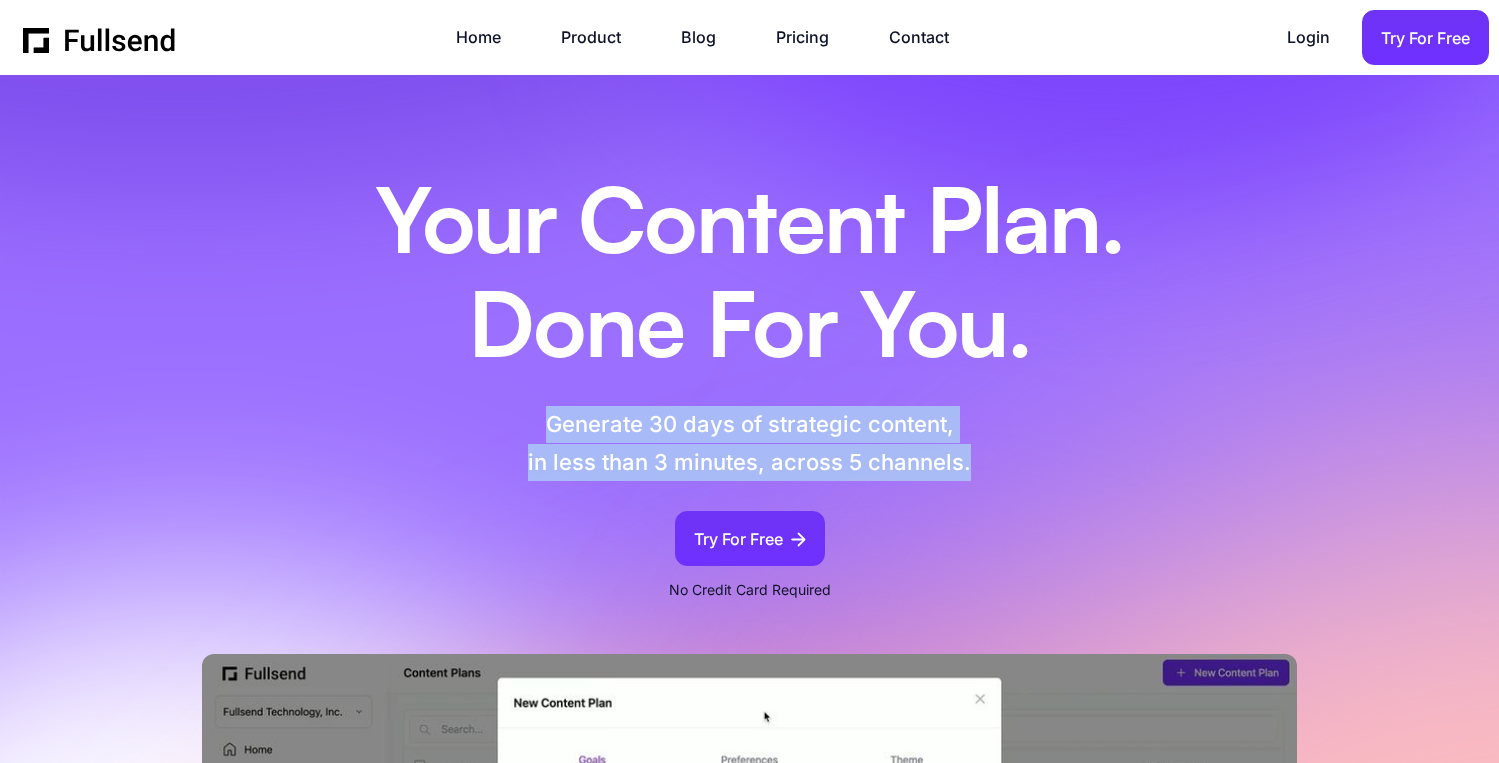 drag, startPoint x: 977, startPoint y: 467, endPoint x: 462, endPoint y: 428, distance: 516.4746 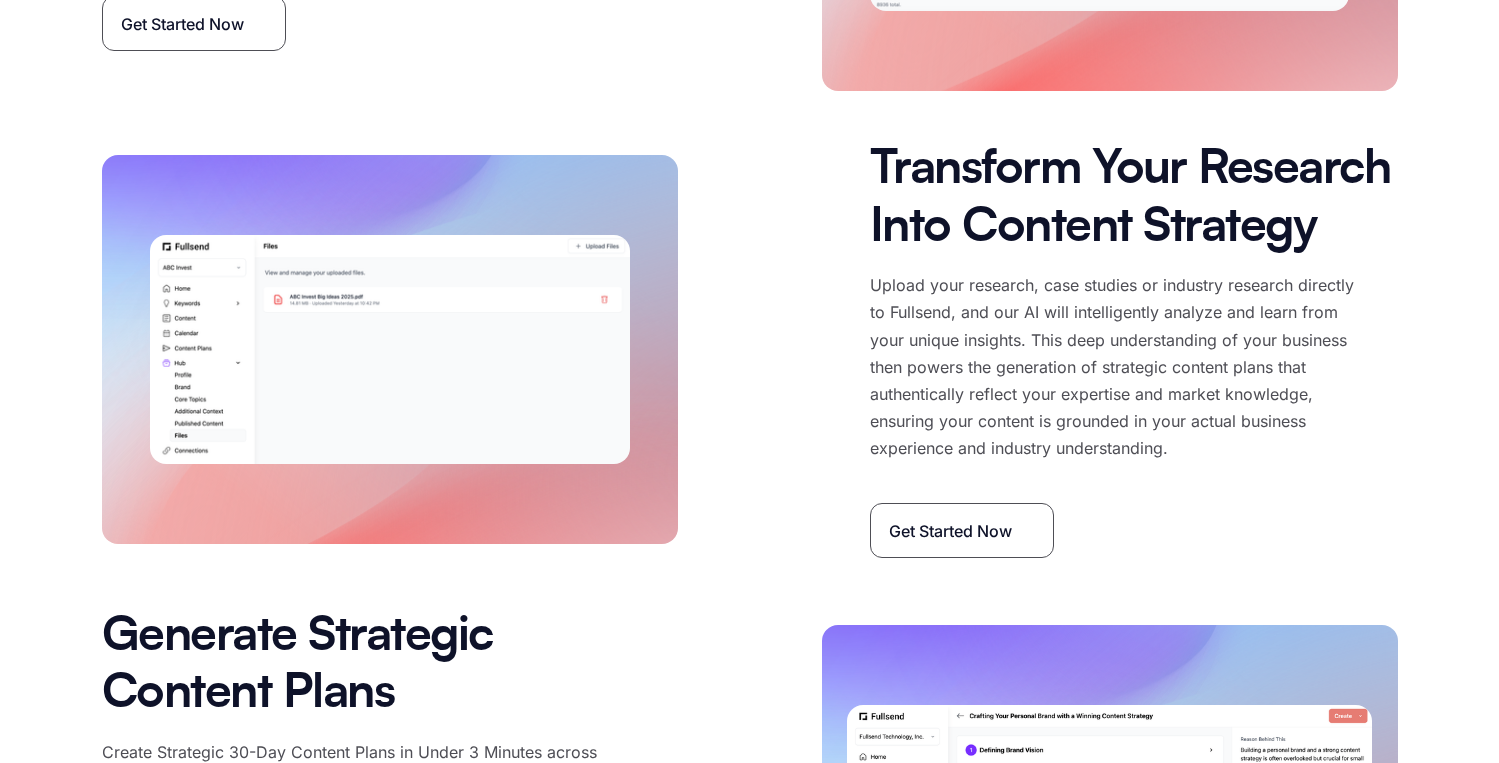 click on "Transform Your Research Into Content Strategy Upload your research, case studies or industry research directly to Fullsend, and our AI will intelligently analyze and learn from your unique insights. This deep understanding of your business then powers the generation of strategic content plans that authentically reflect your expertise and market knowledge, ensuring your content is grounded in your actual business experience and industry understanding. Get Started Now" at bounding box center (750, 349) 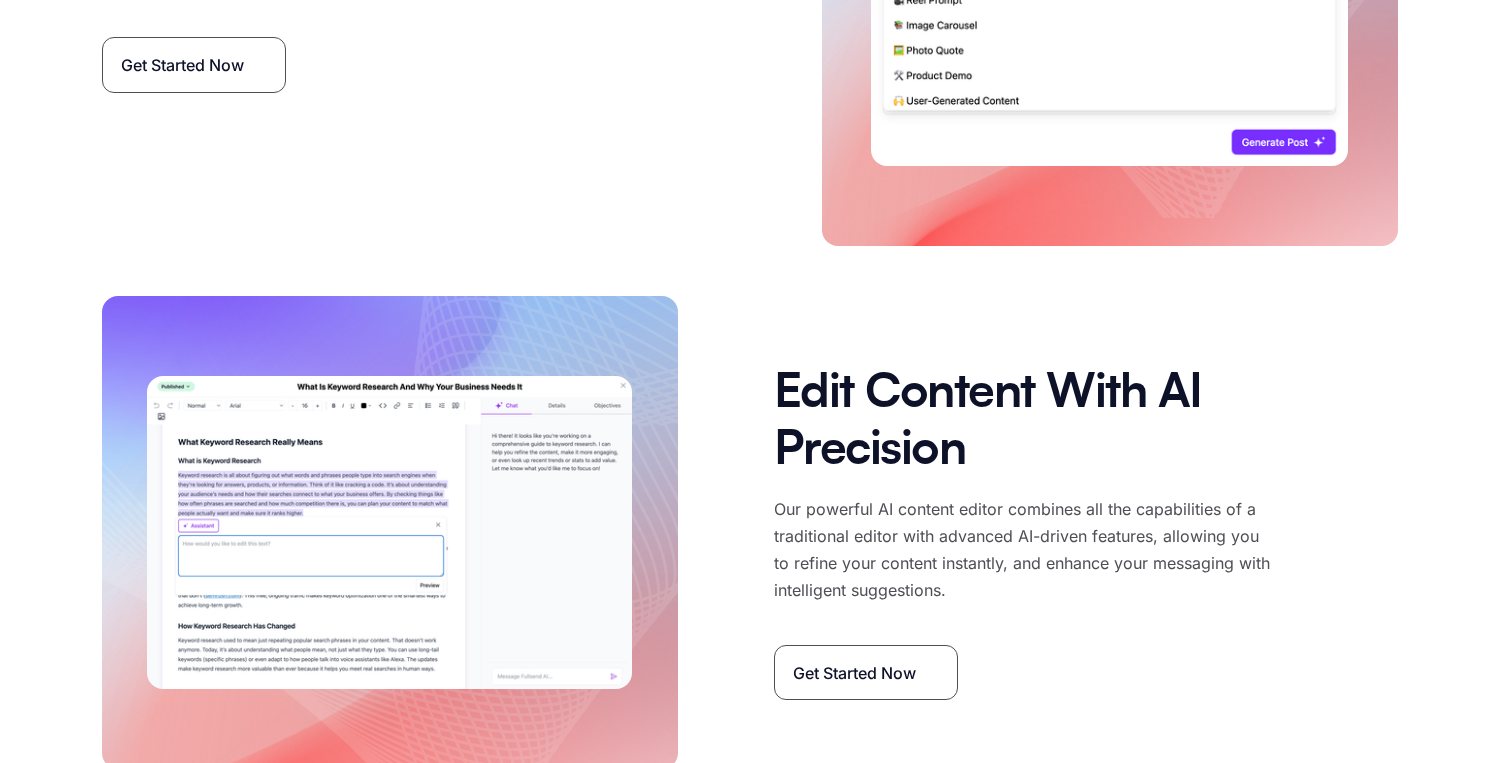 scroll, scrollTop: 7207, scrollLeft: 0, axis: vertical 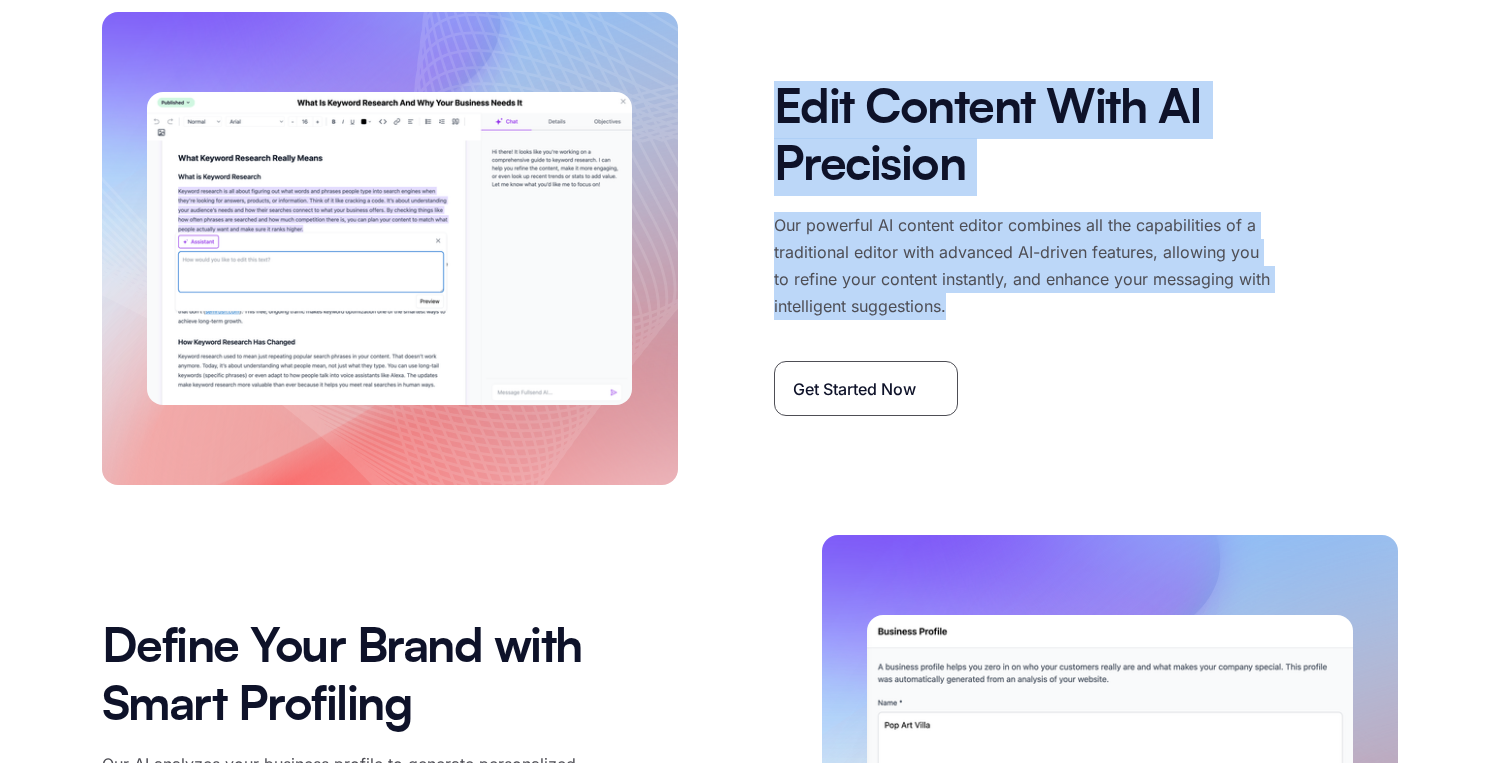 drag, startPoint x: 971, startPoint y: 320, endPoint x: 765, endPoint y: 118, distance: 288.51343 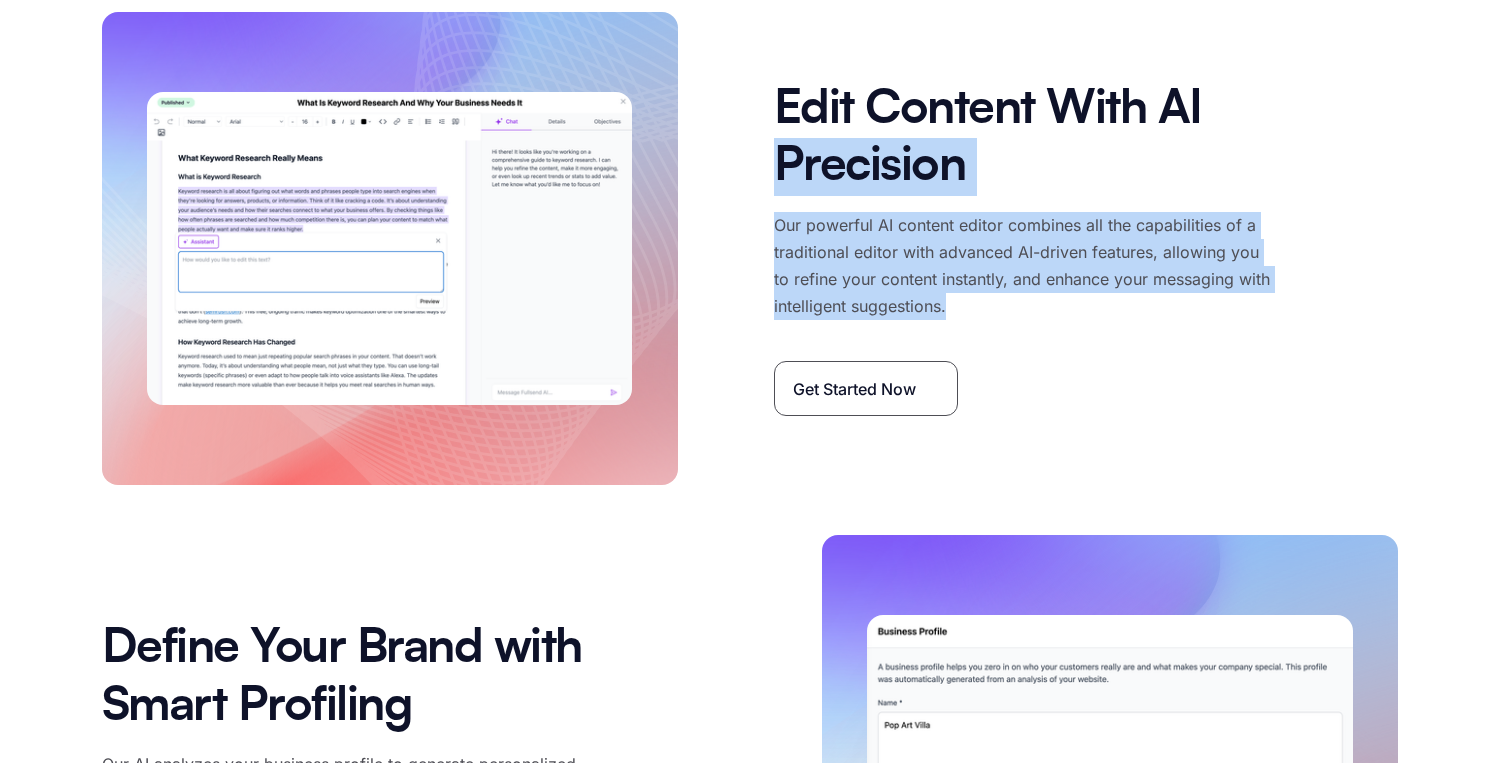 drag, startPoint x: 953, startPoint y: 311, endPoint x: 771, endPoint y: 197, distance: 214.75568 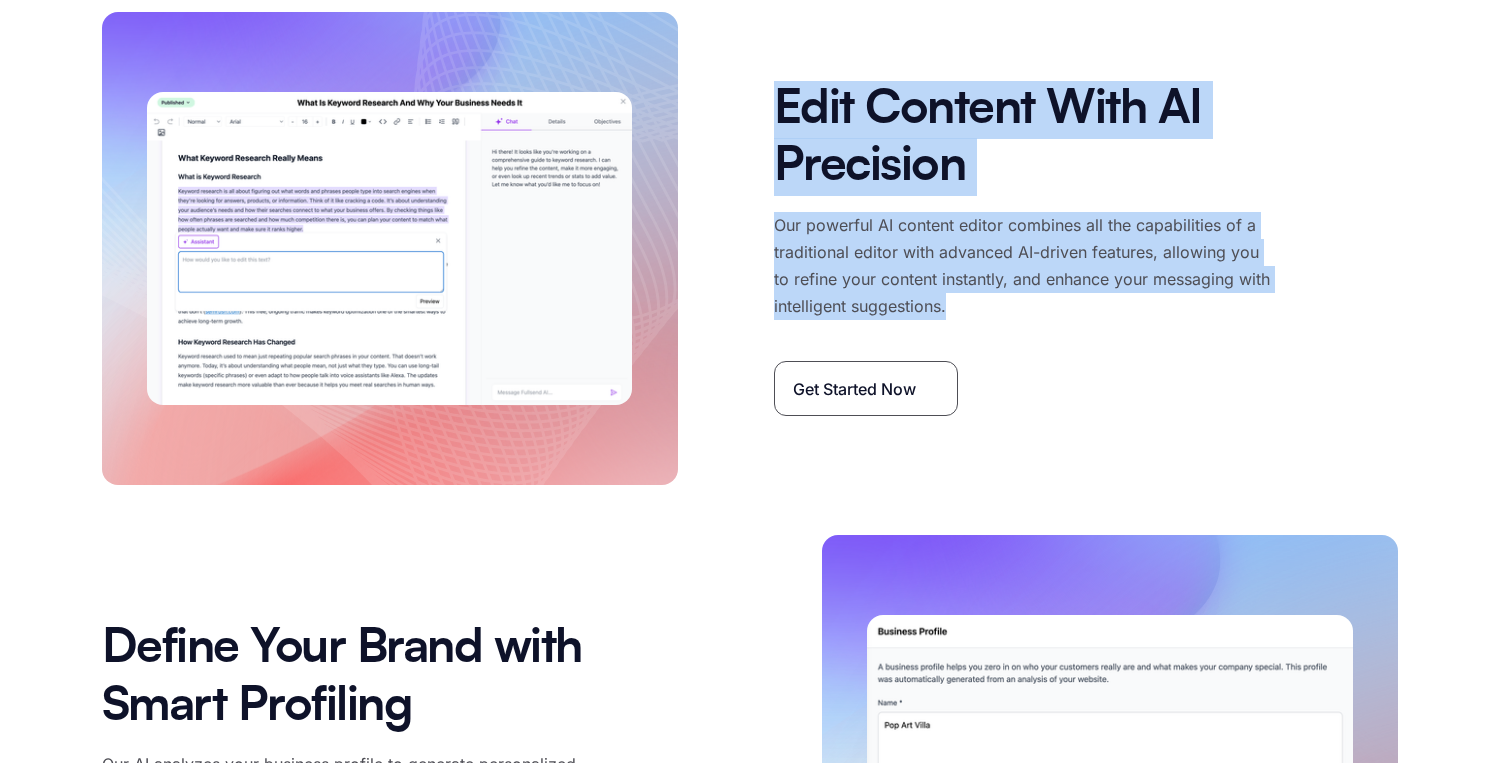click on "Edit Content With AI Precision" at bounding box center (1086, 138) 